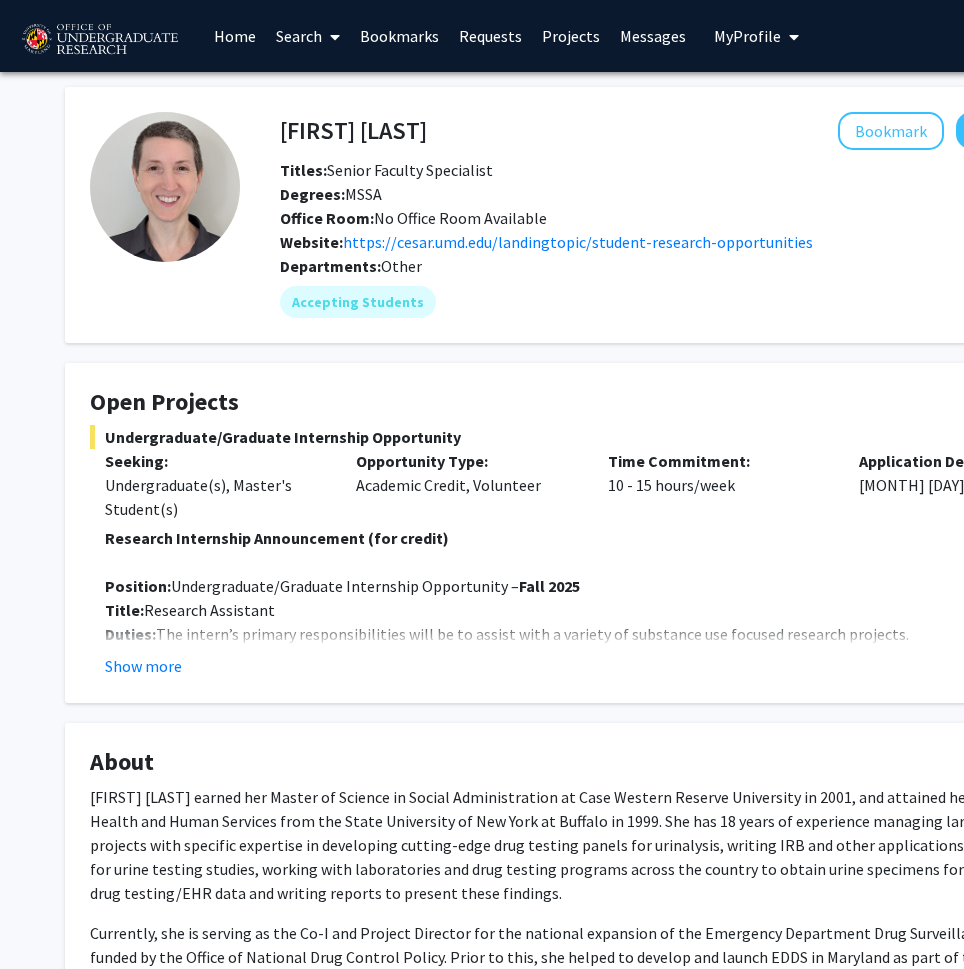 scroll, scrollTop: 0, scrollLeft: 0, axis: both 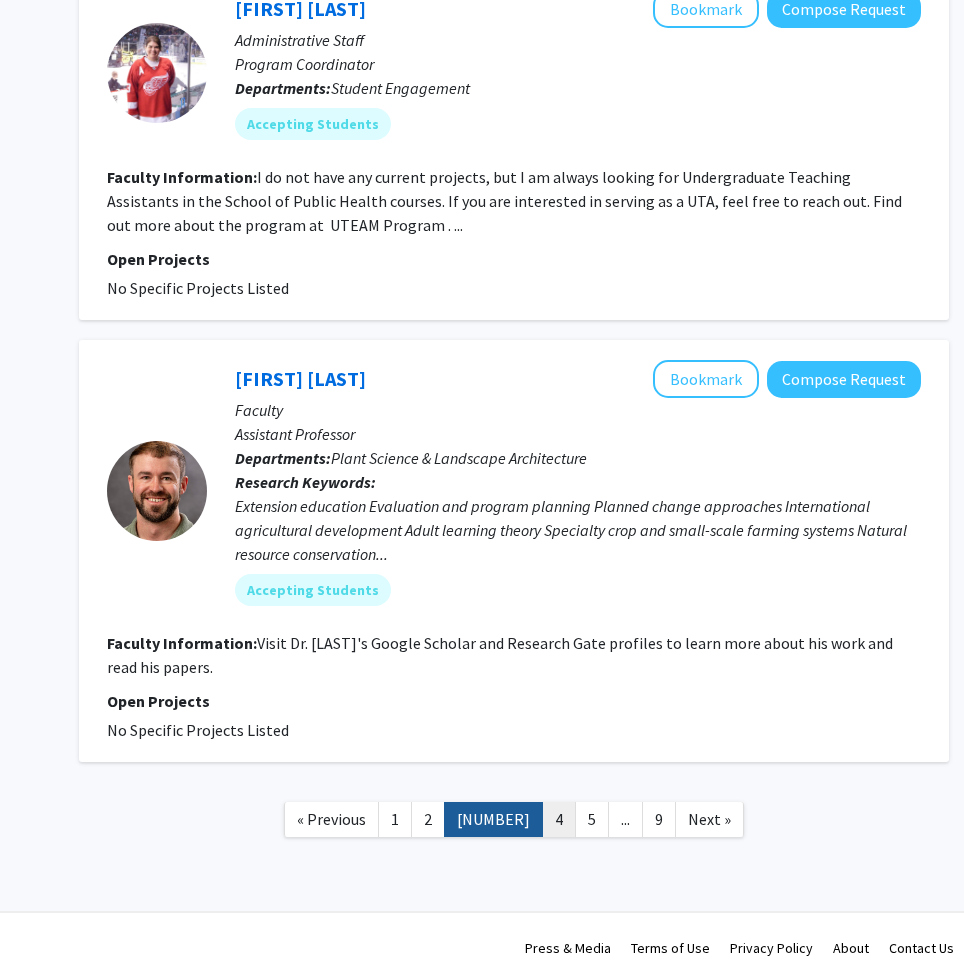 click on "4" 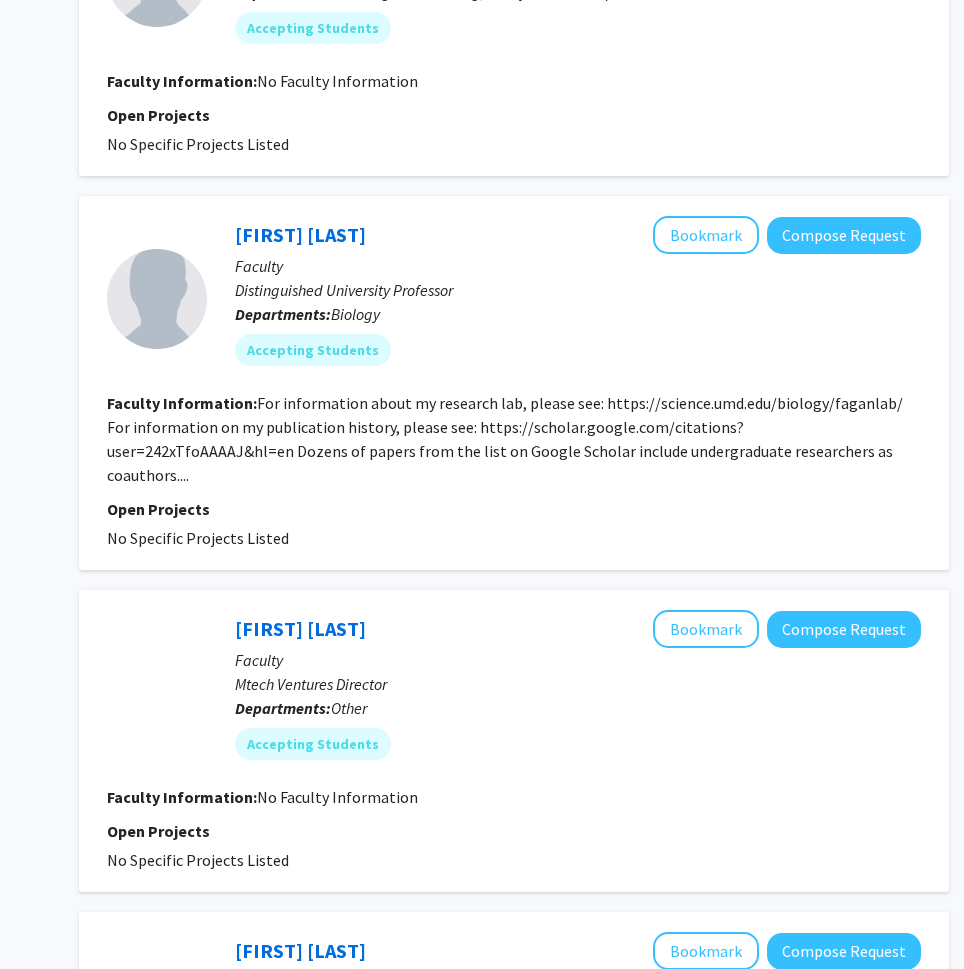 scroll, scrollTop: 1438, scrollLeft: 236, axis: both 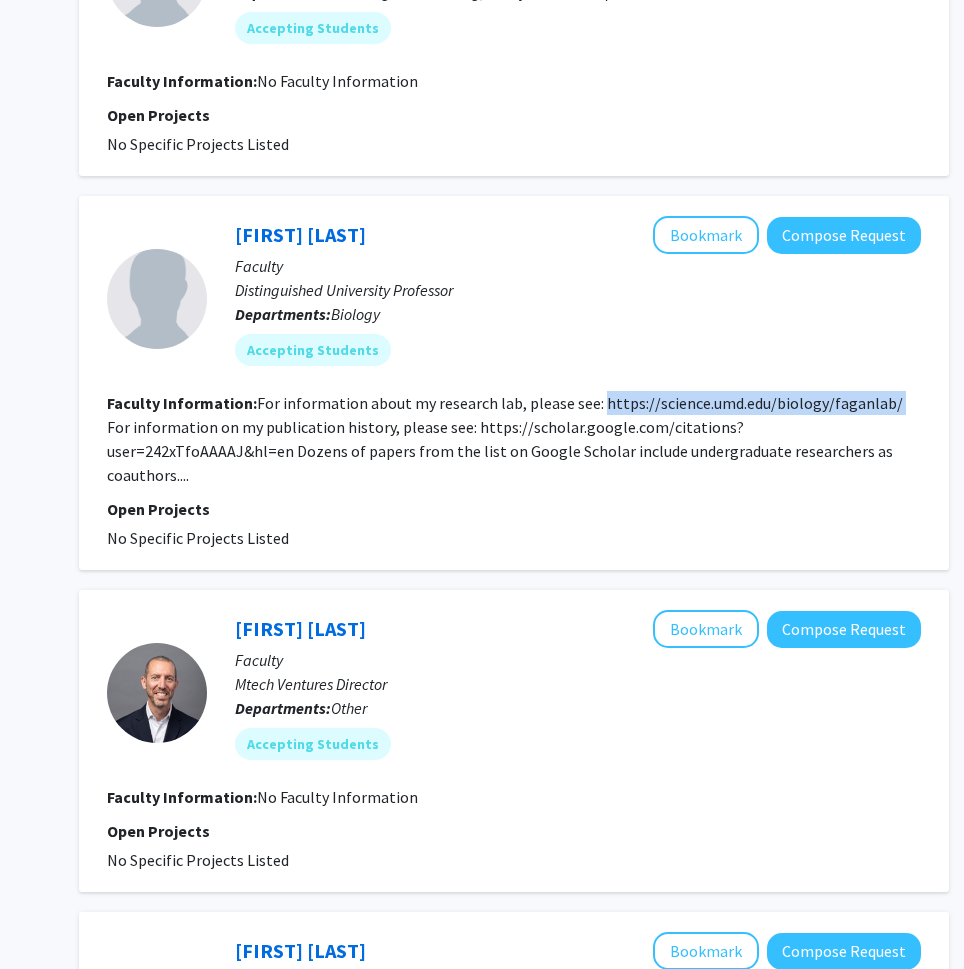 drag, startPoint x: 593, startPoint y: 409, endPoint x: 881, endPoint y: 407, distance: 288.00696 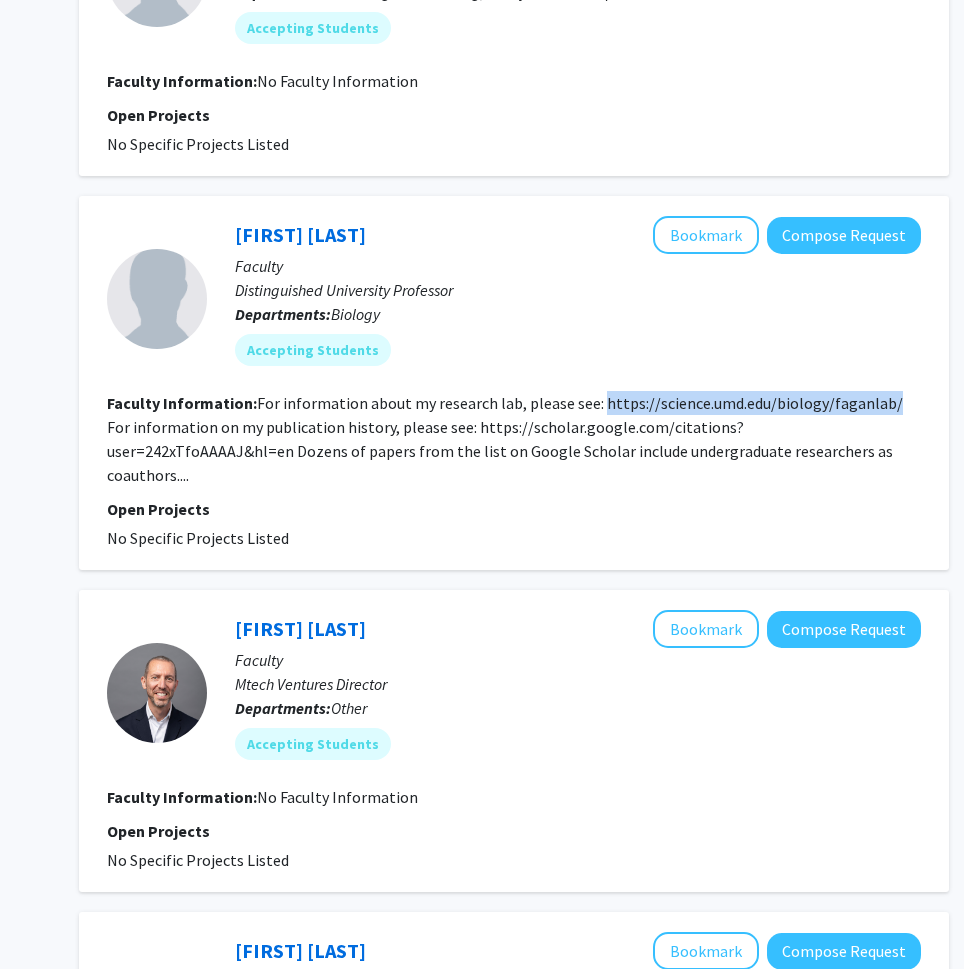 copy on "https://science.umd.edu/biology/faganlab/" 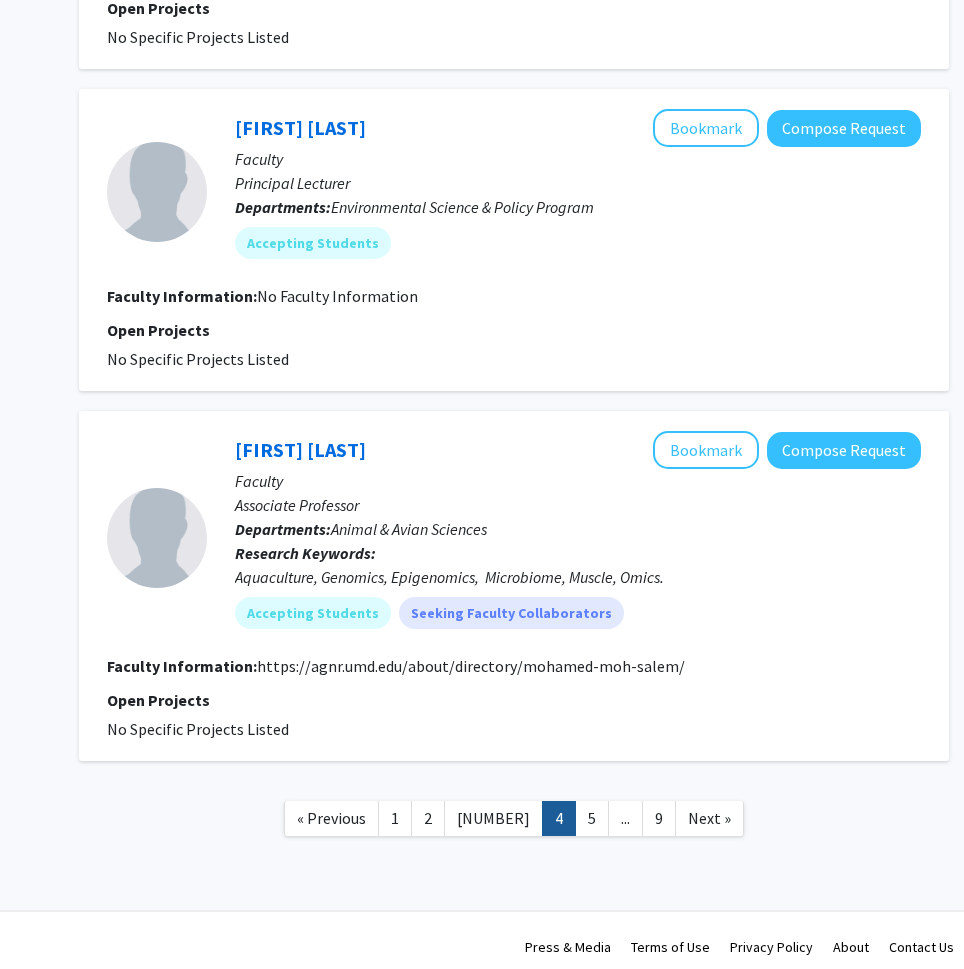 scroll, scrollTop: 3032, scrollLeft: 236, axis: both 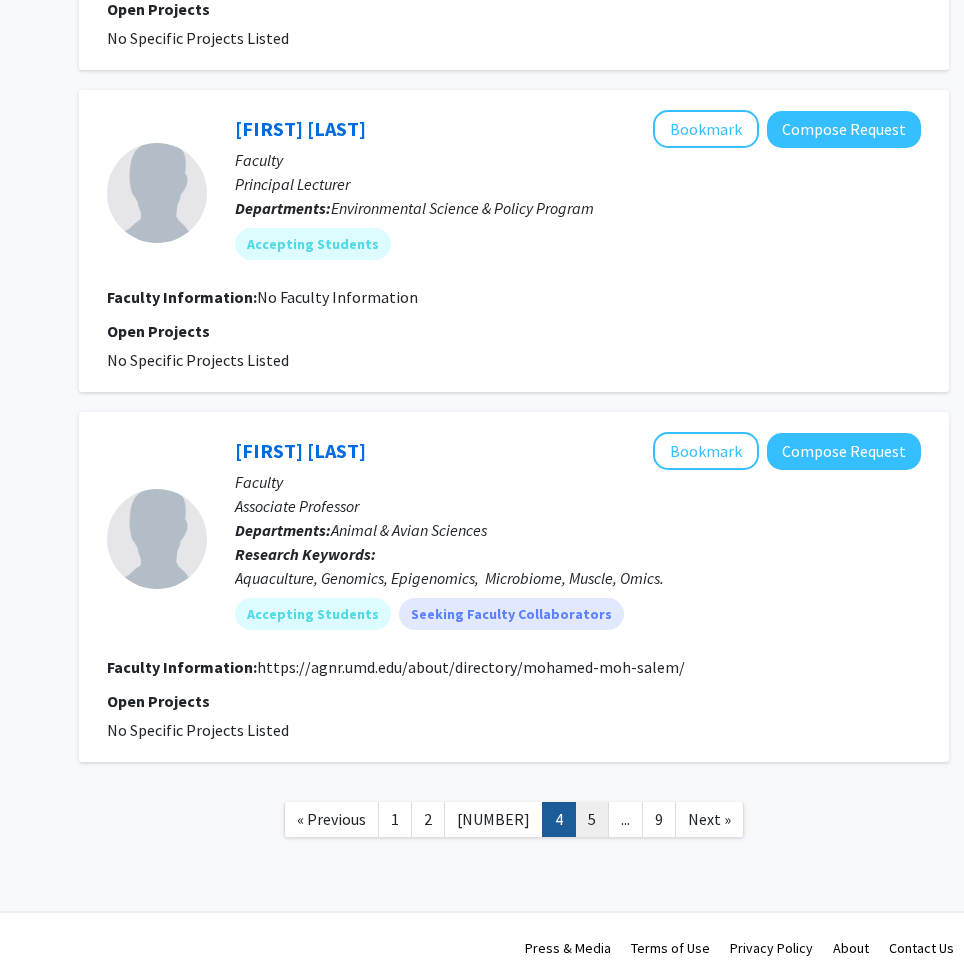 click on "5" 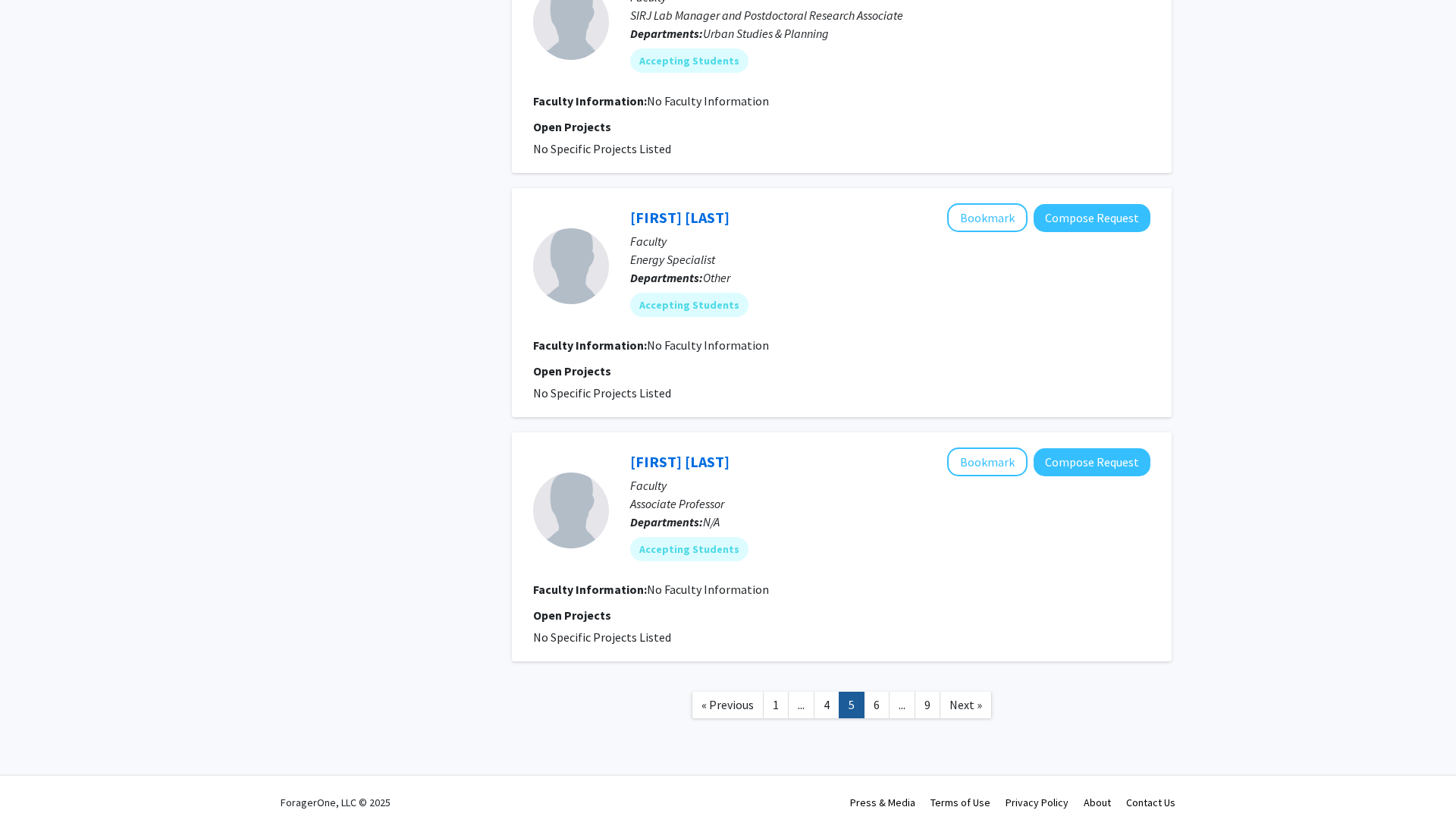 scroll, scrollTop: 1908, scrollLeft: 0, axis: vertical 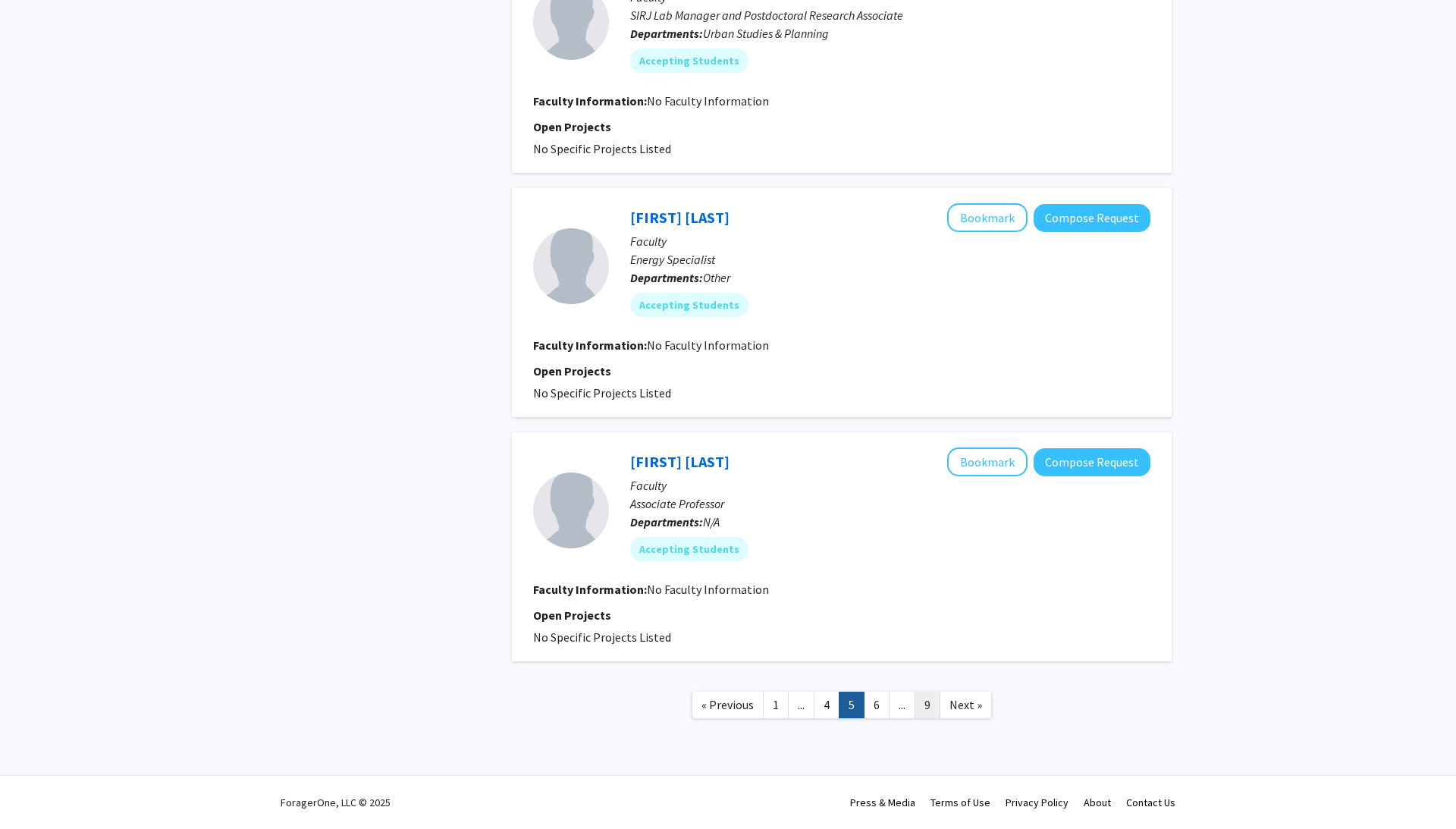 click on "9" 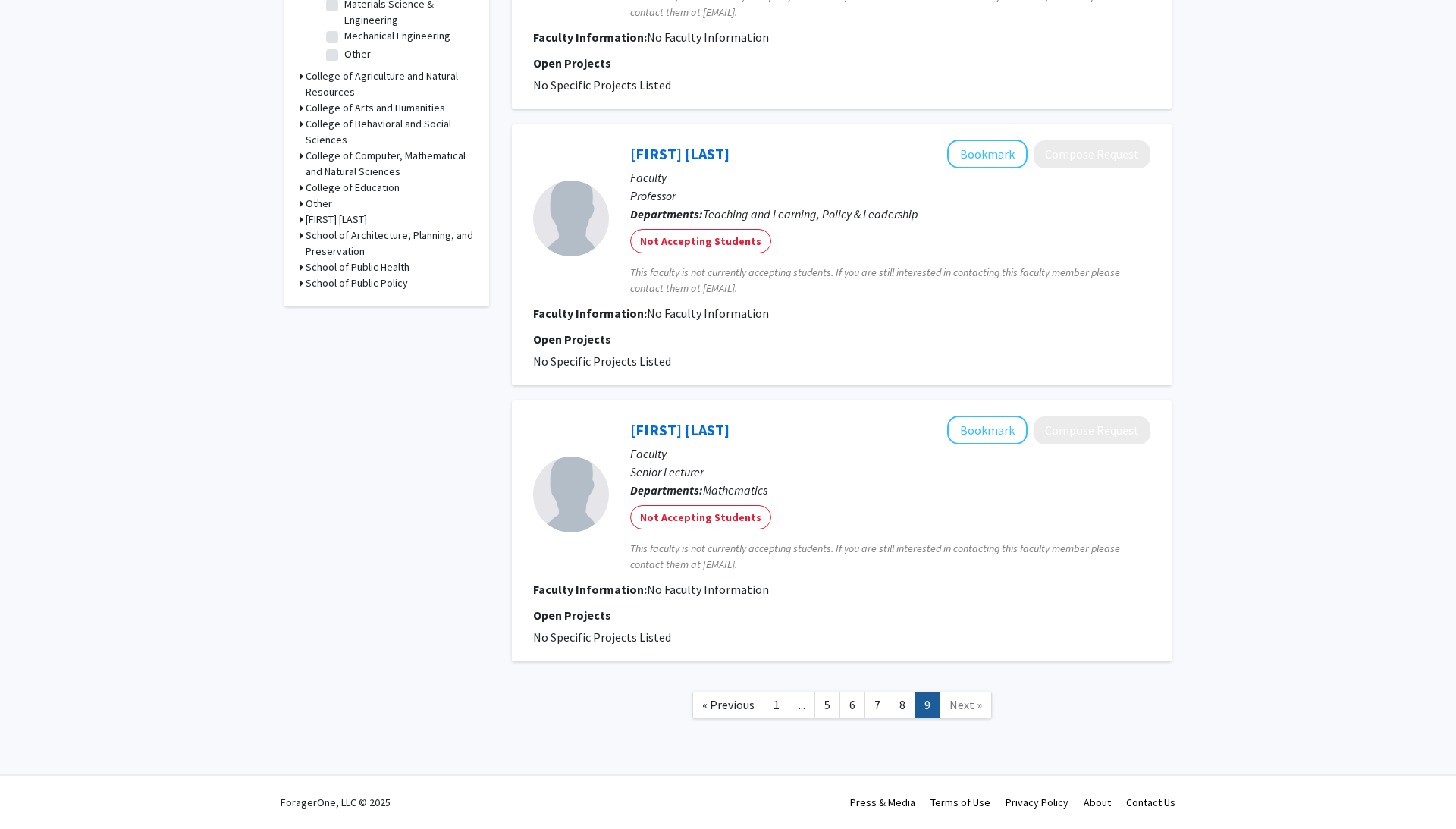 scroll, scrollTop: 587, scrollLeft: 0, axis: vertical 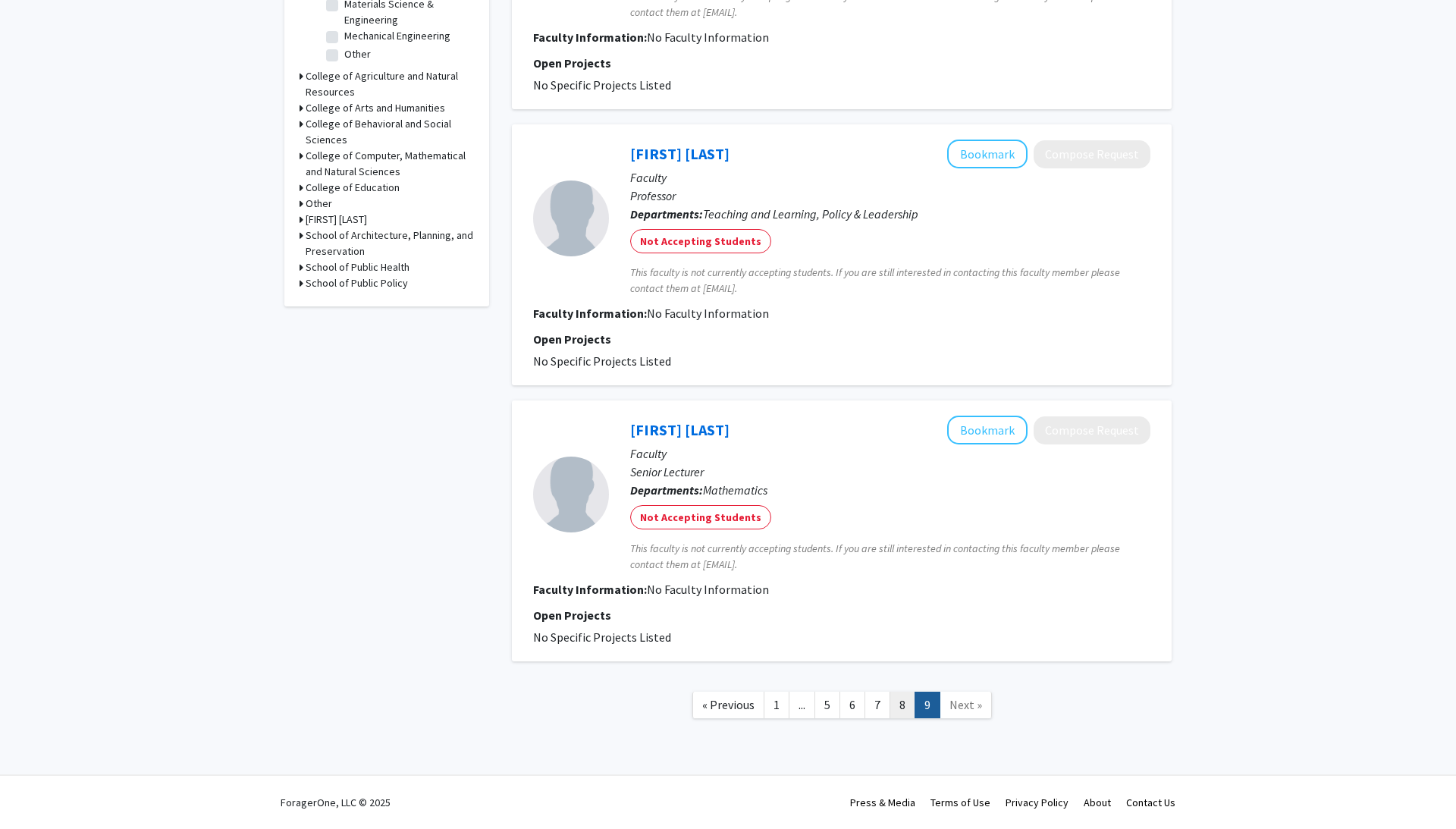 click on "8" 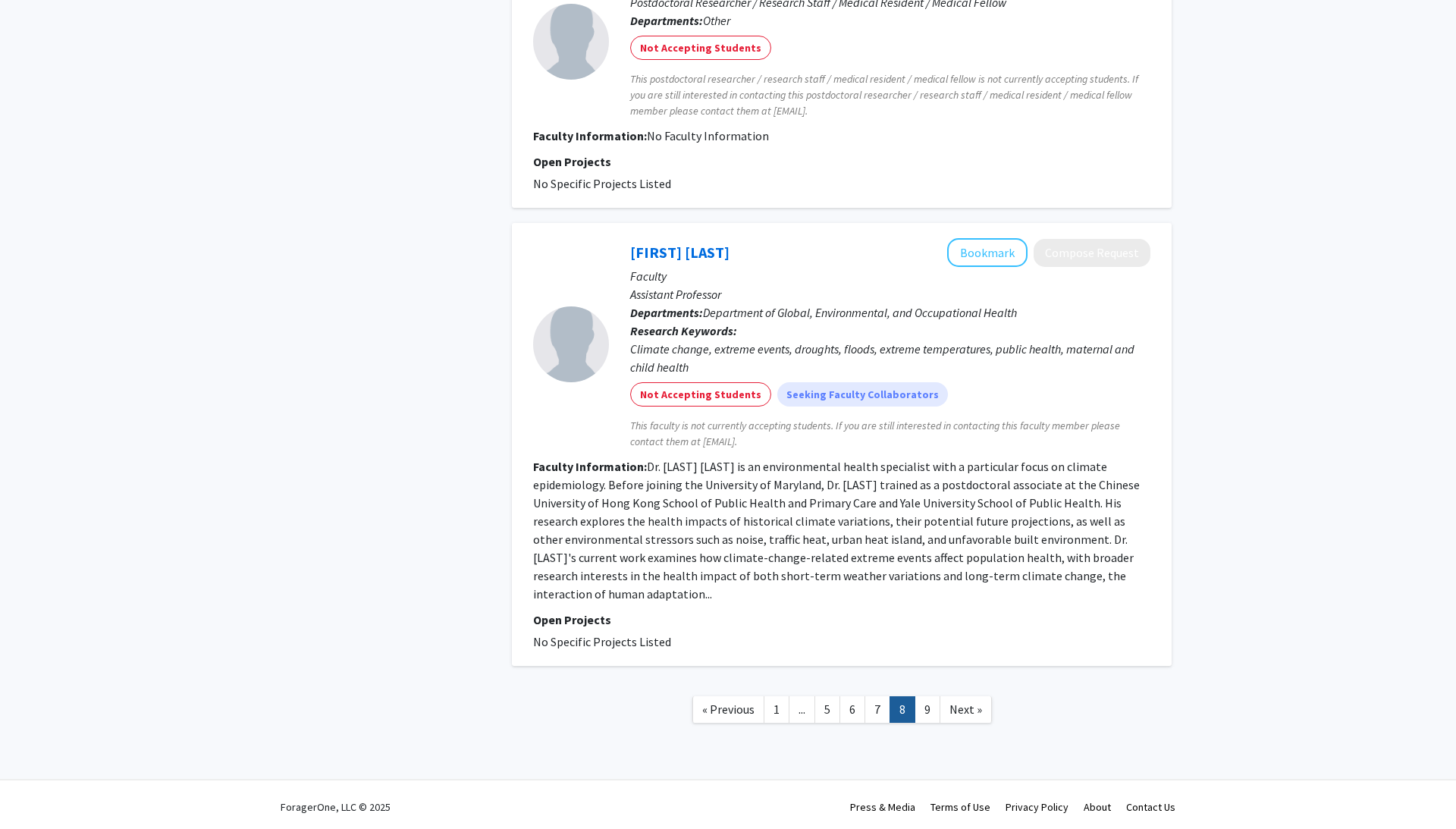 scroll, scrollTop: 2612, scrollLeft: 0, axis: vertical 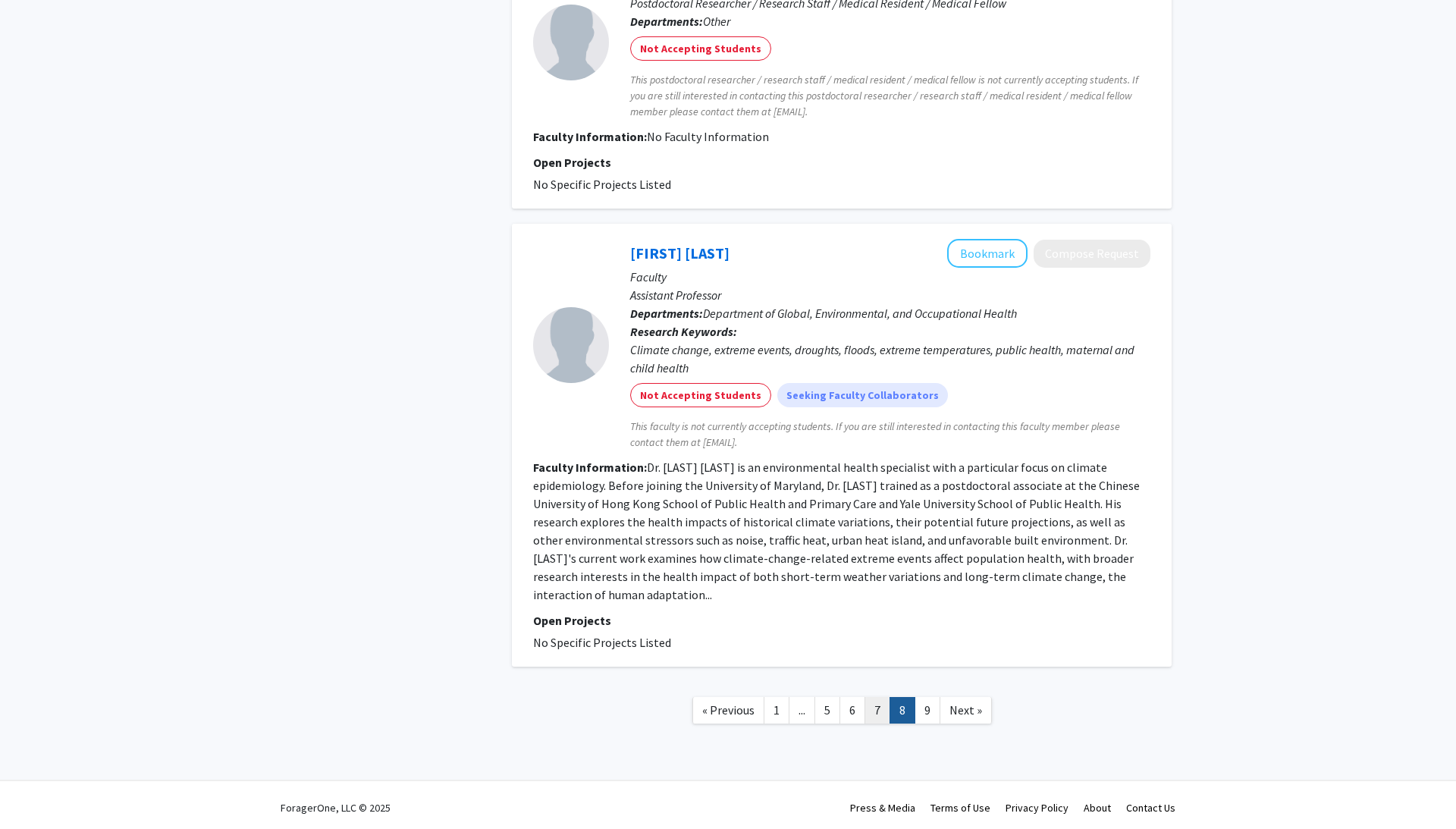 click on "7" 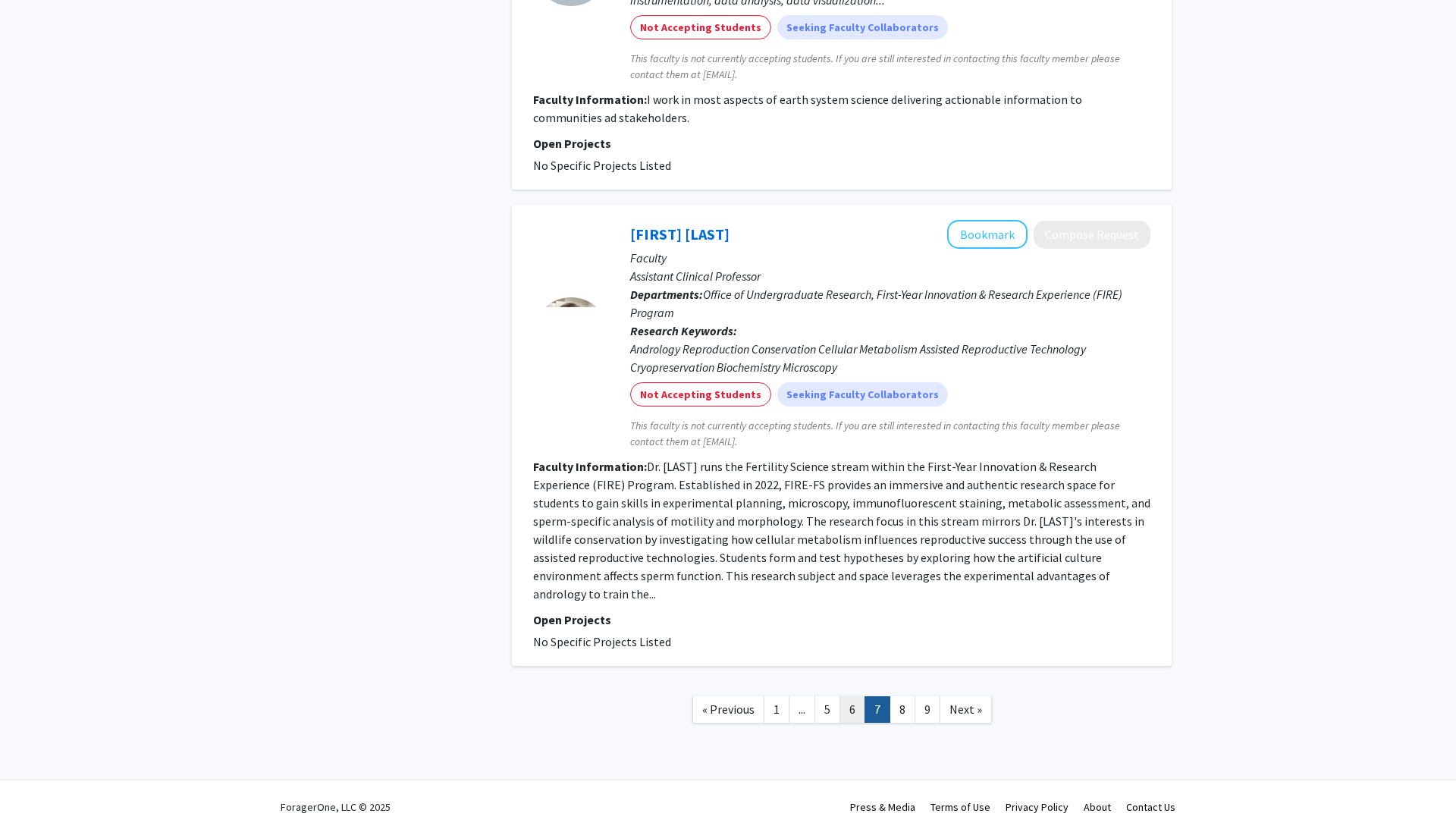 scroll, scrollTop: 3214, scrollLeft: 0, axis: vertical 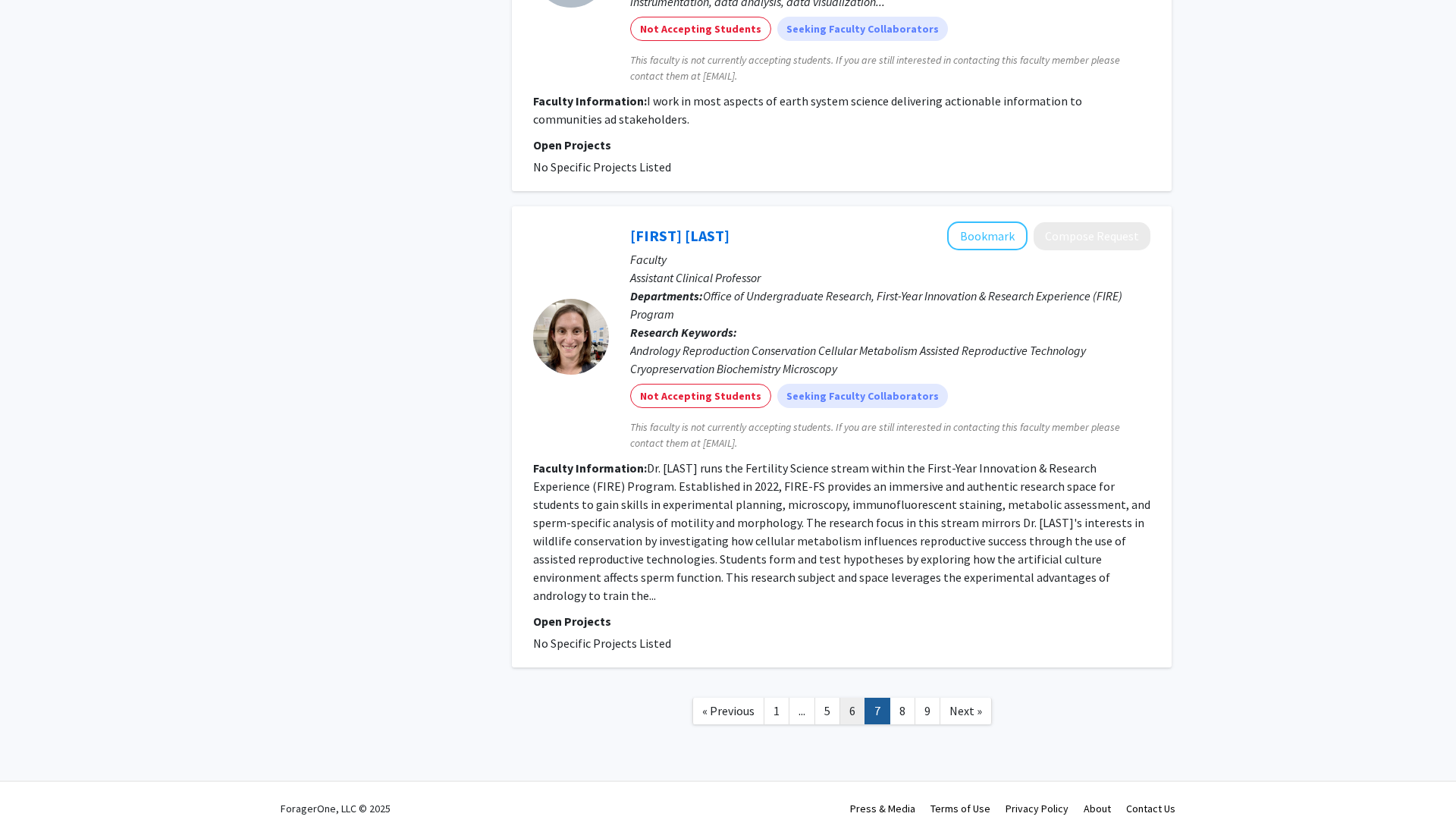 click on "6" 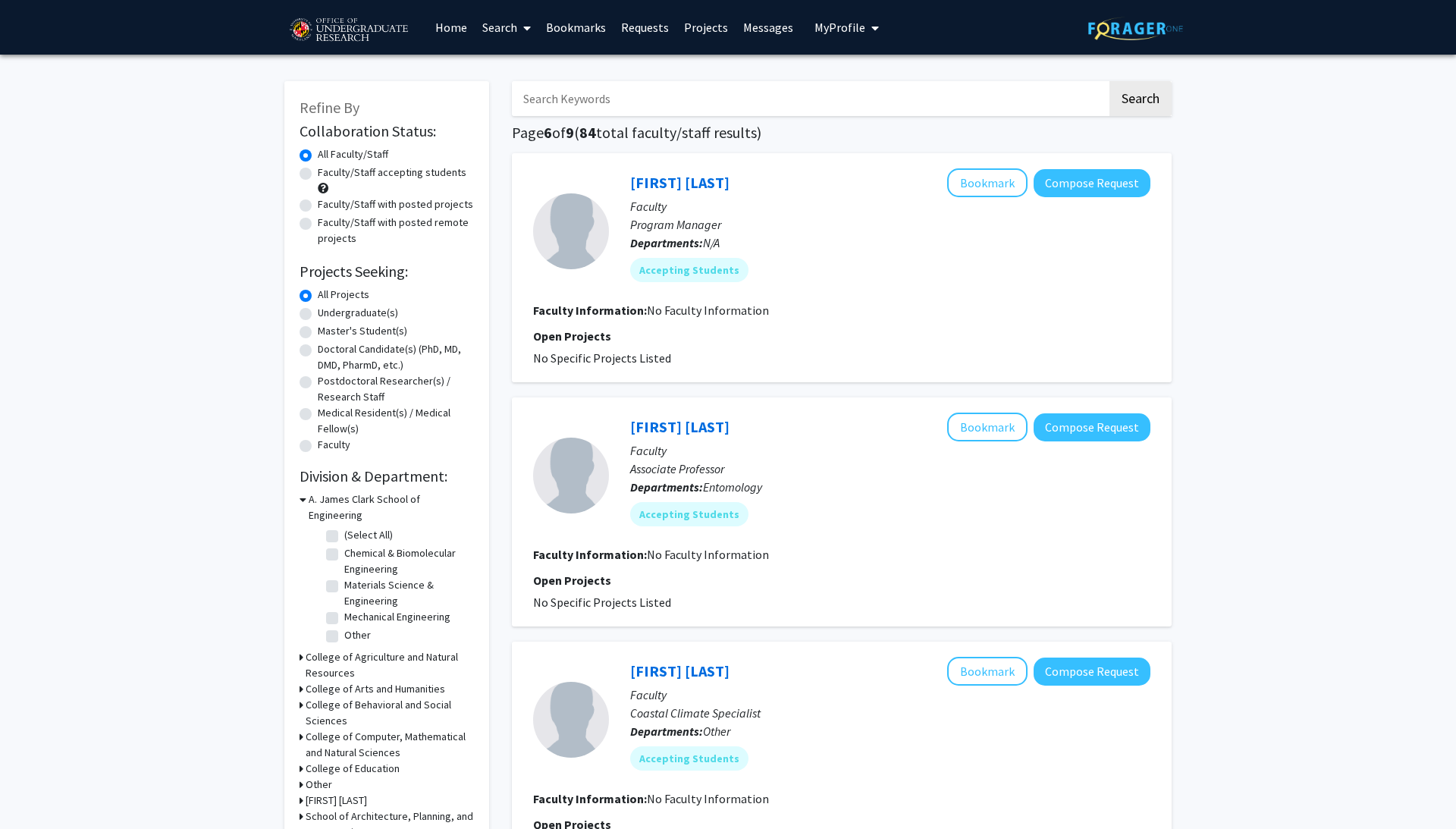 scroll, scrollTop: 0, scrollLeft: 0, axis: both 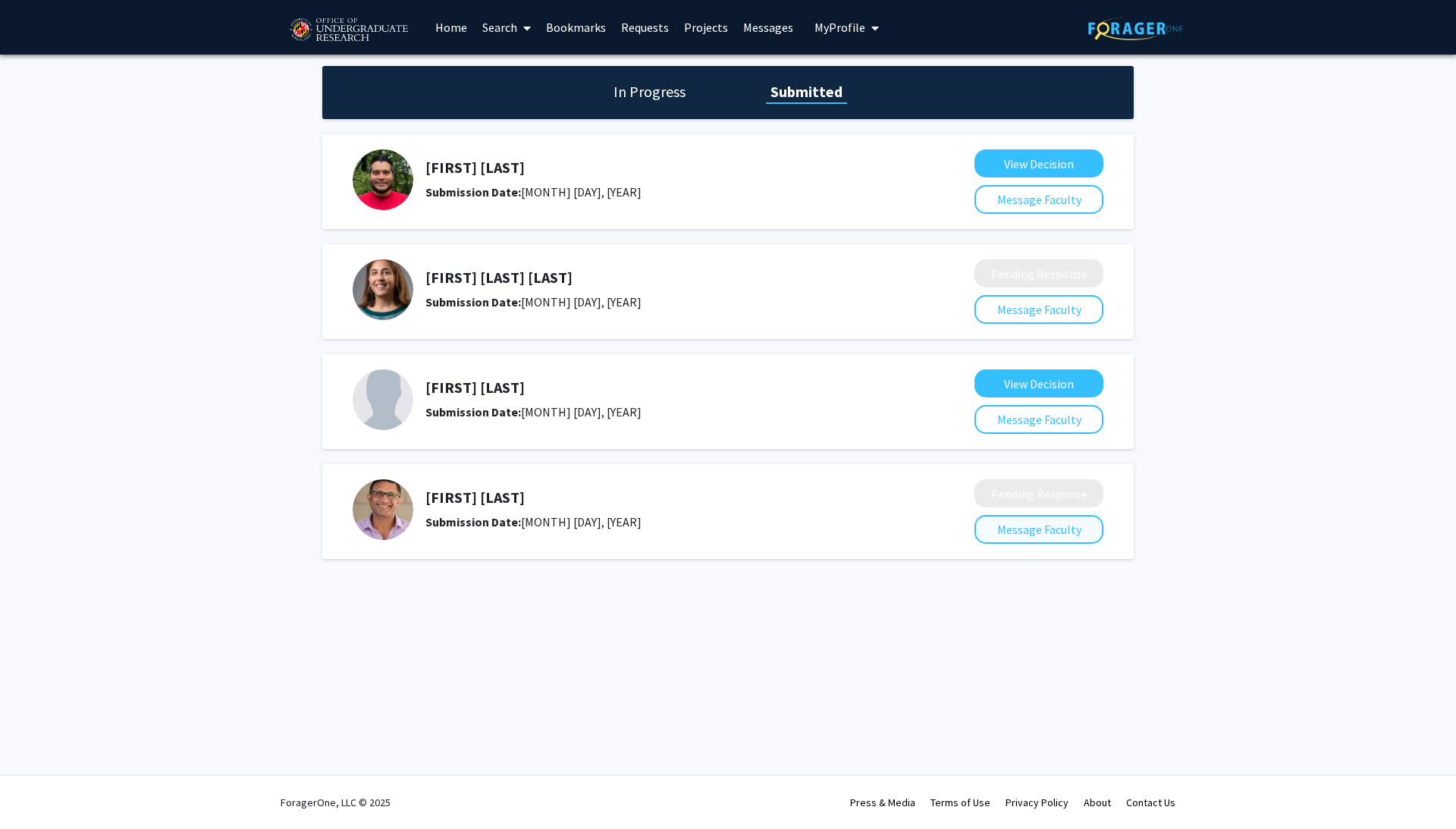 click on "Message Faculty" 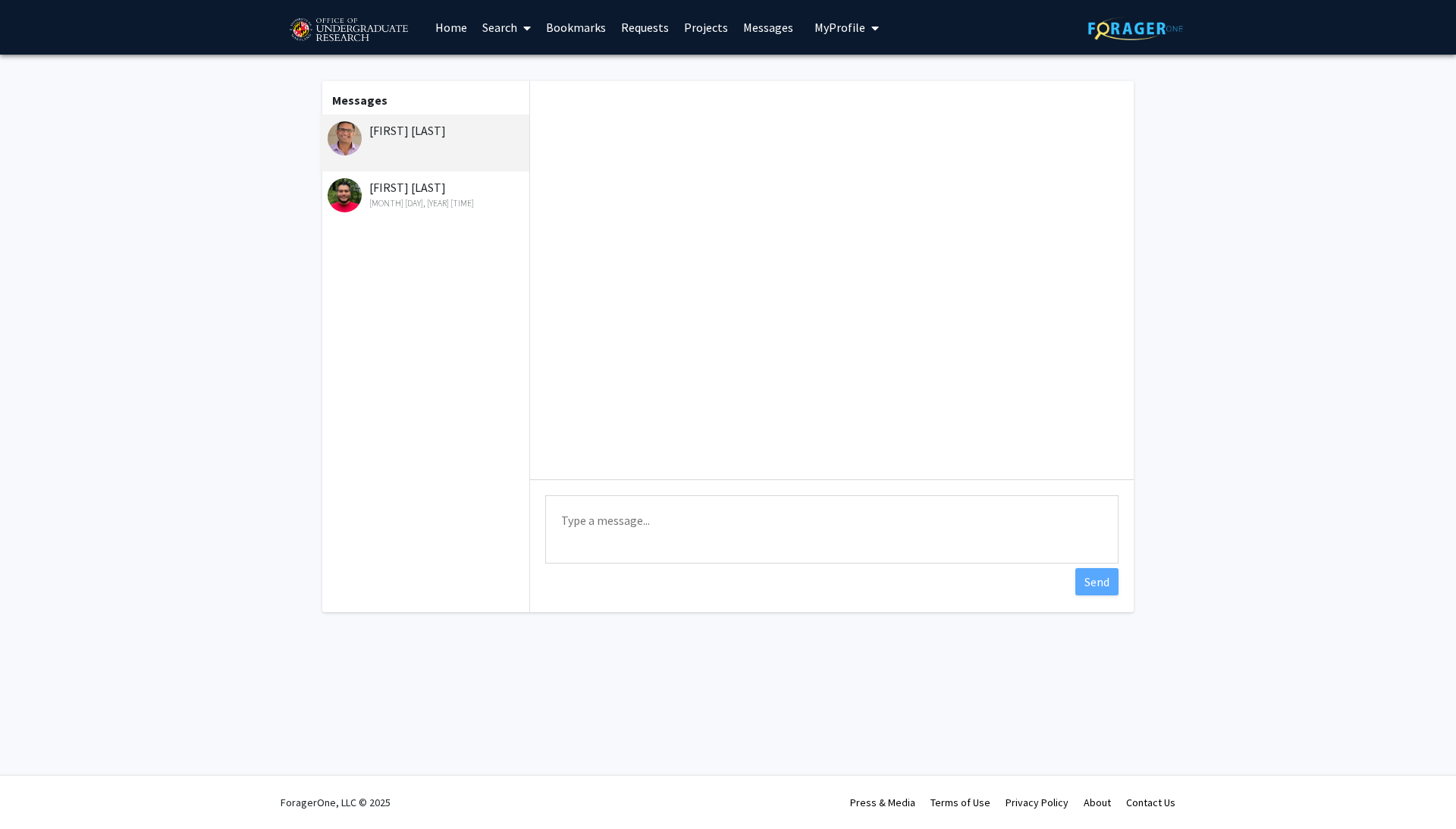 scroll, scrollTop: 0, scrollLeft: 0, axis: both 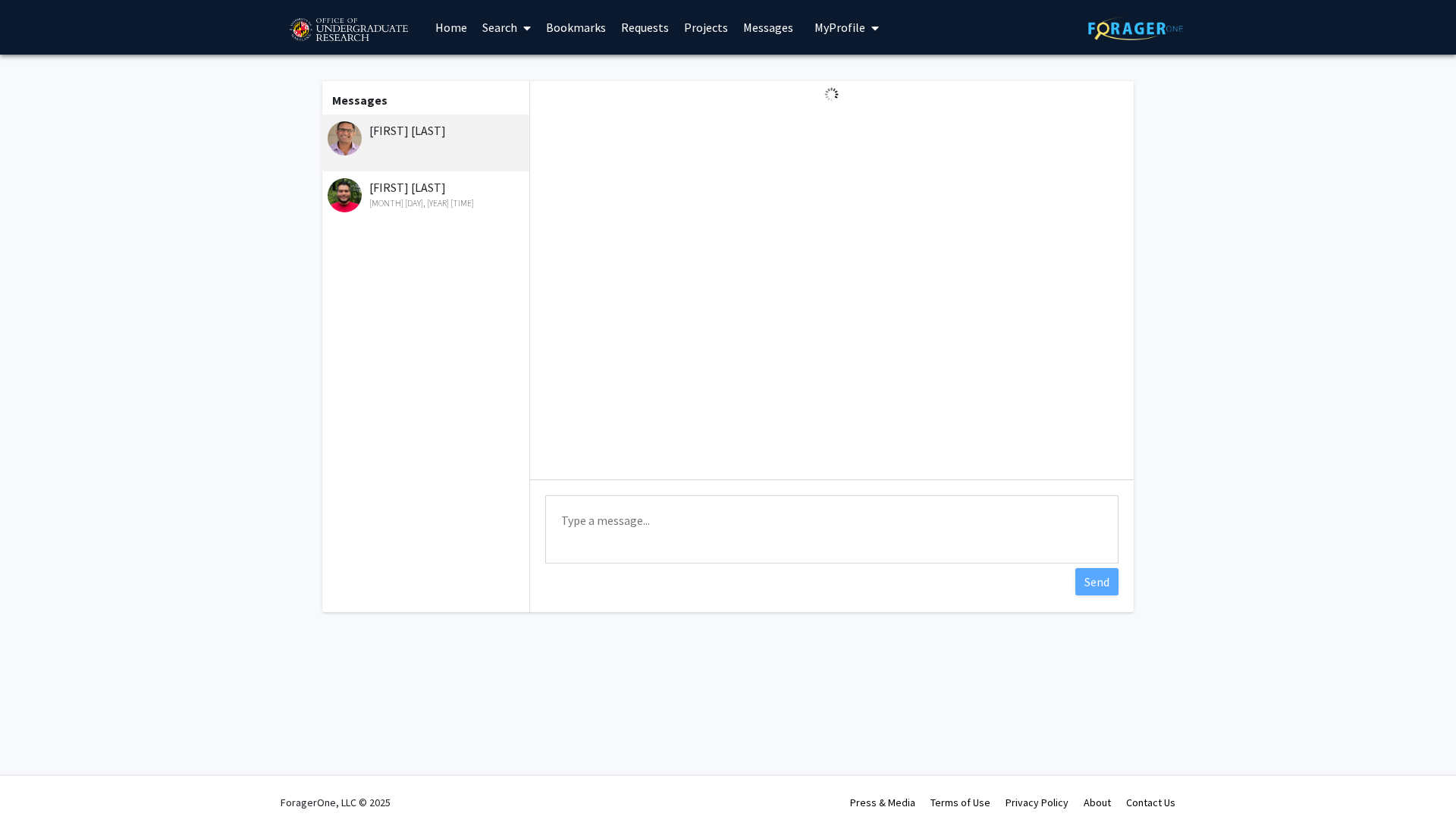 click on "[FIRST] [LAST]" 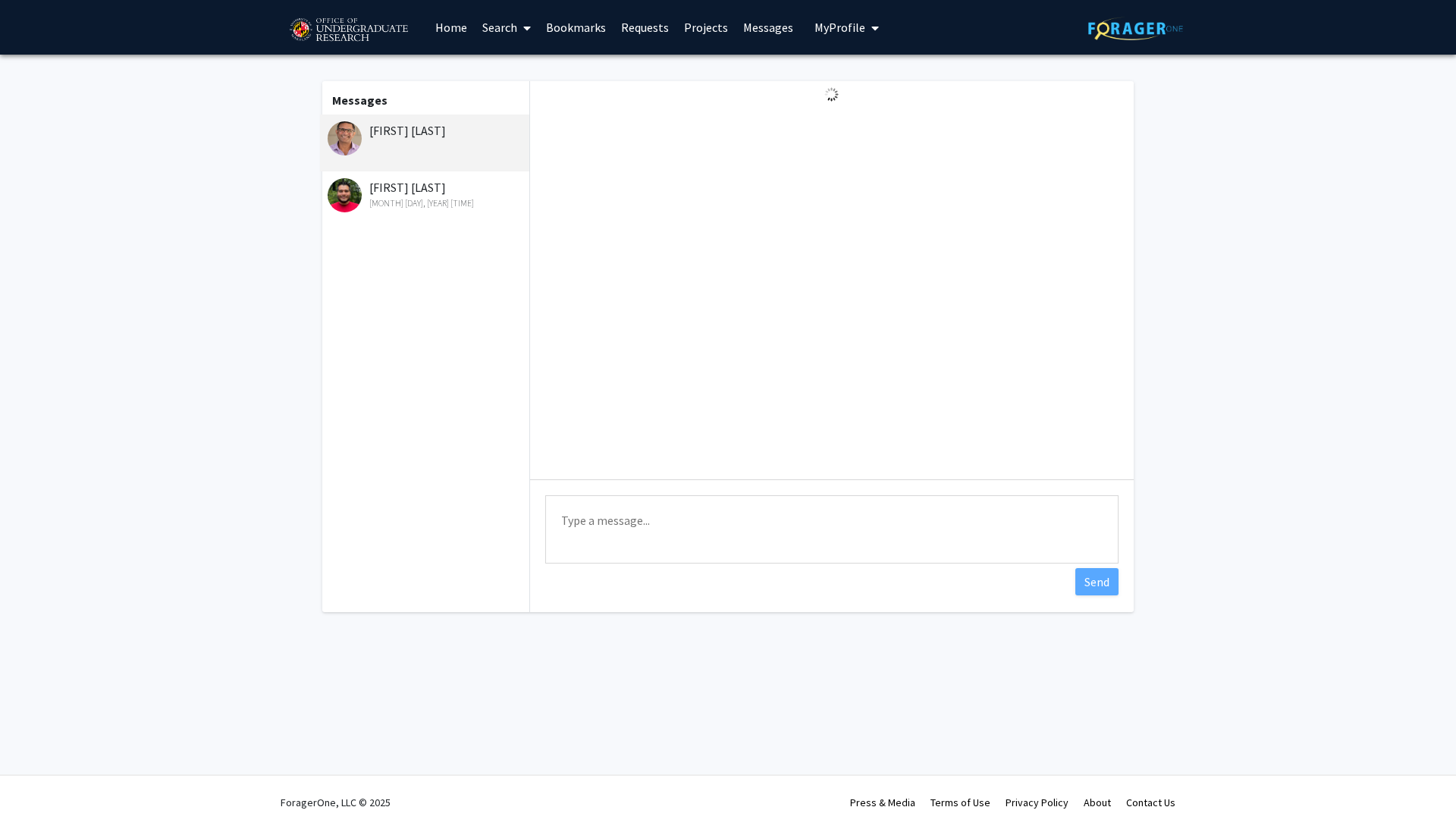 click on "[FIRST] [LAST] [MONTH] [DAY], [YEAR] [TIME]" 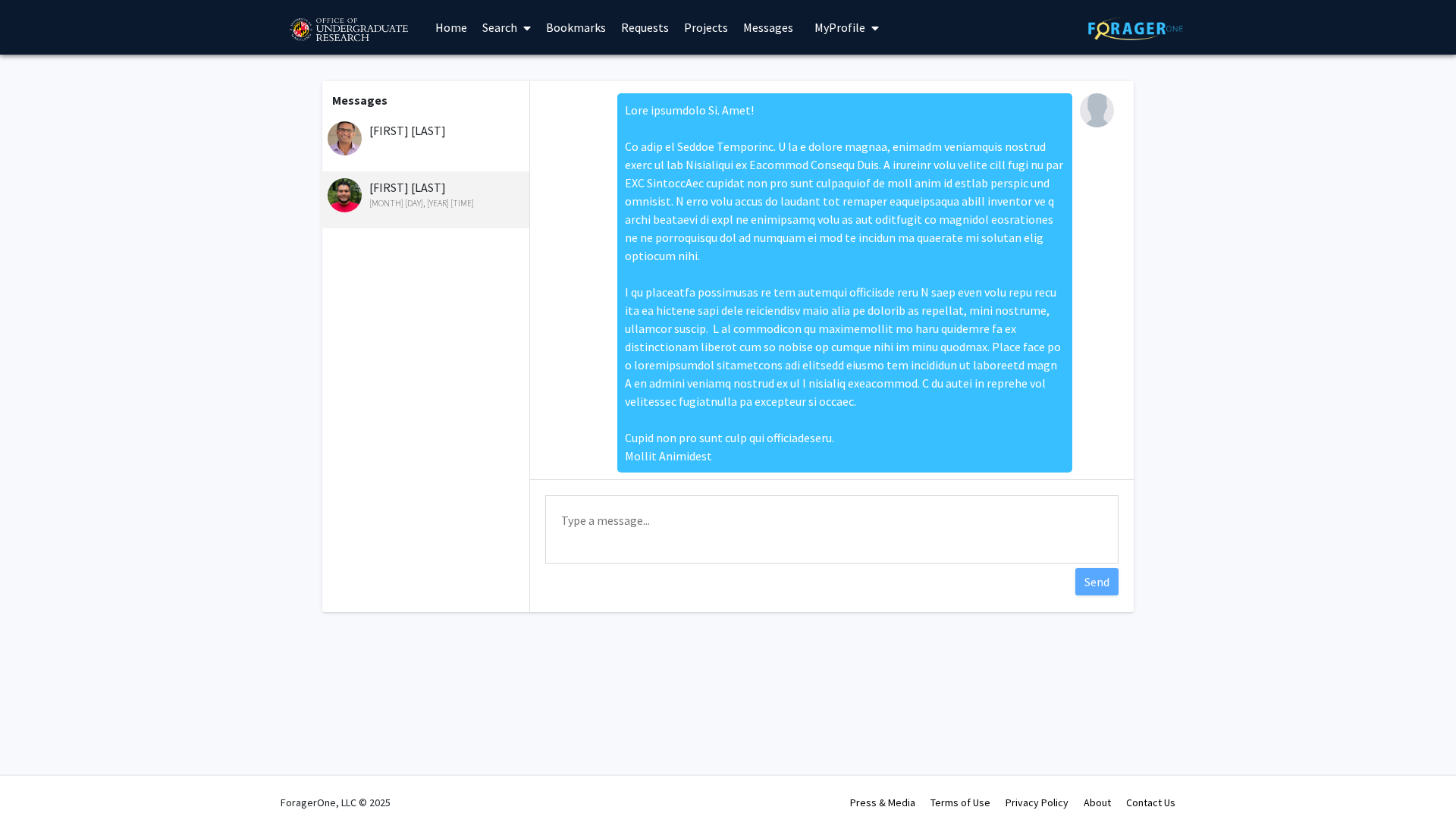 scroll, scrollTop: 657, scrollLeft: 0, axis: vertical 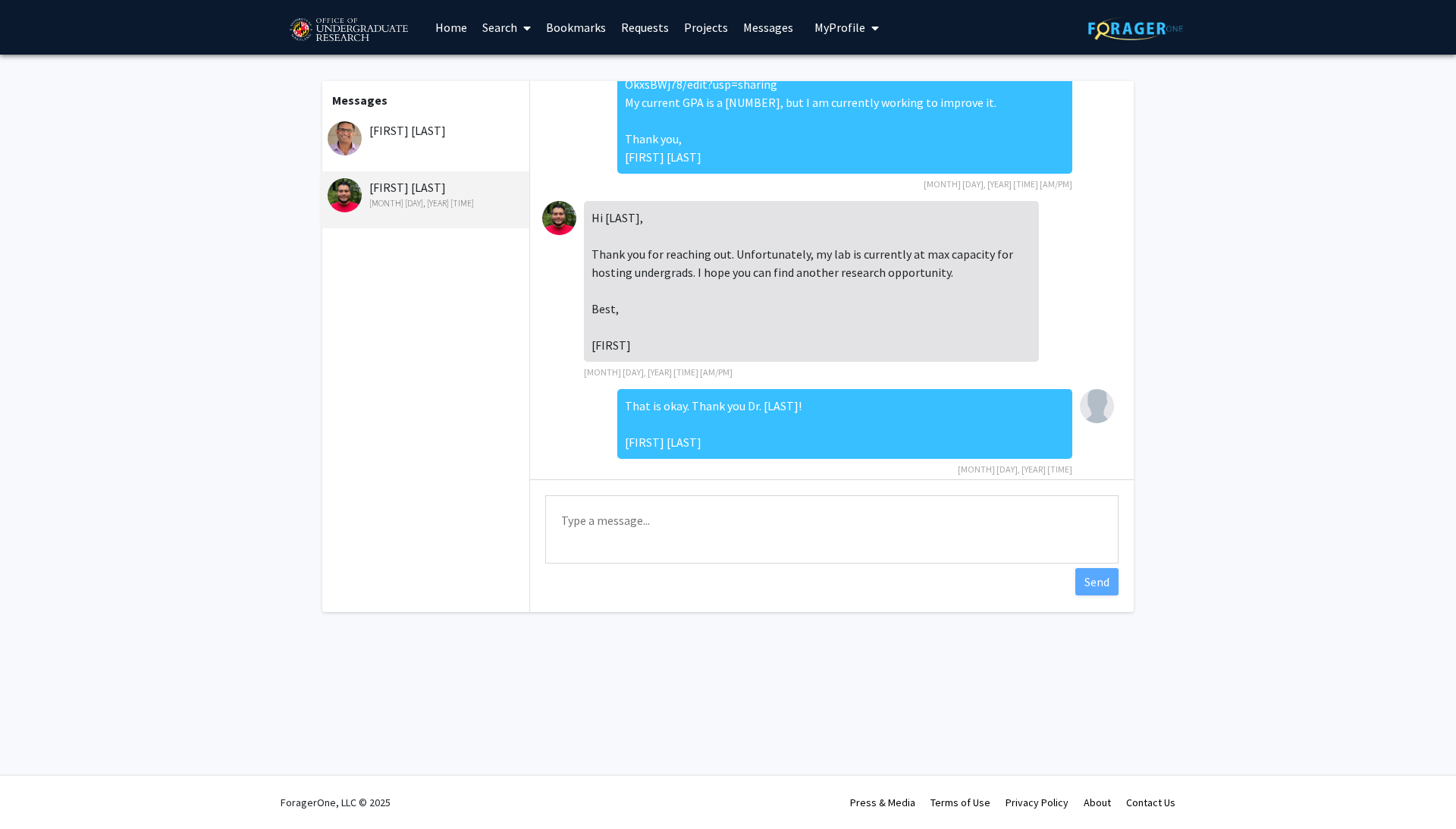 click on "[FIRST] [LAST]" 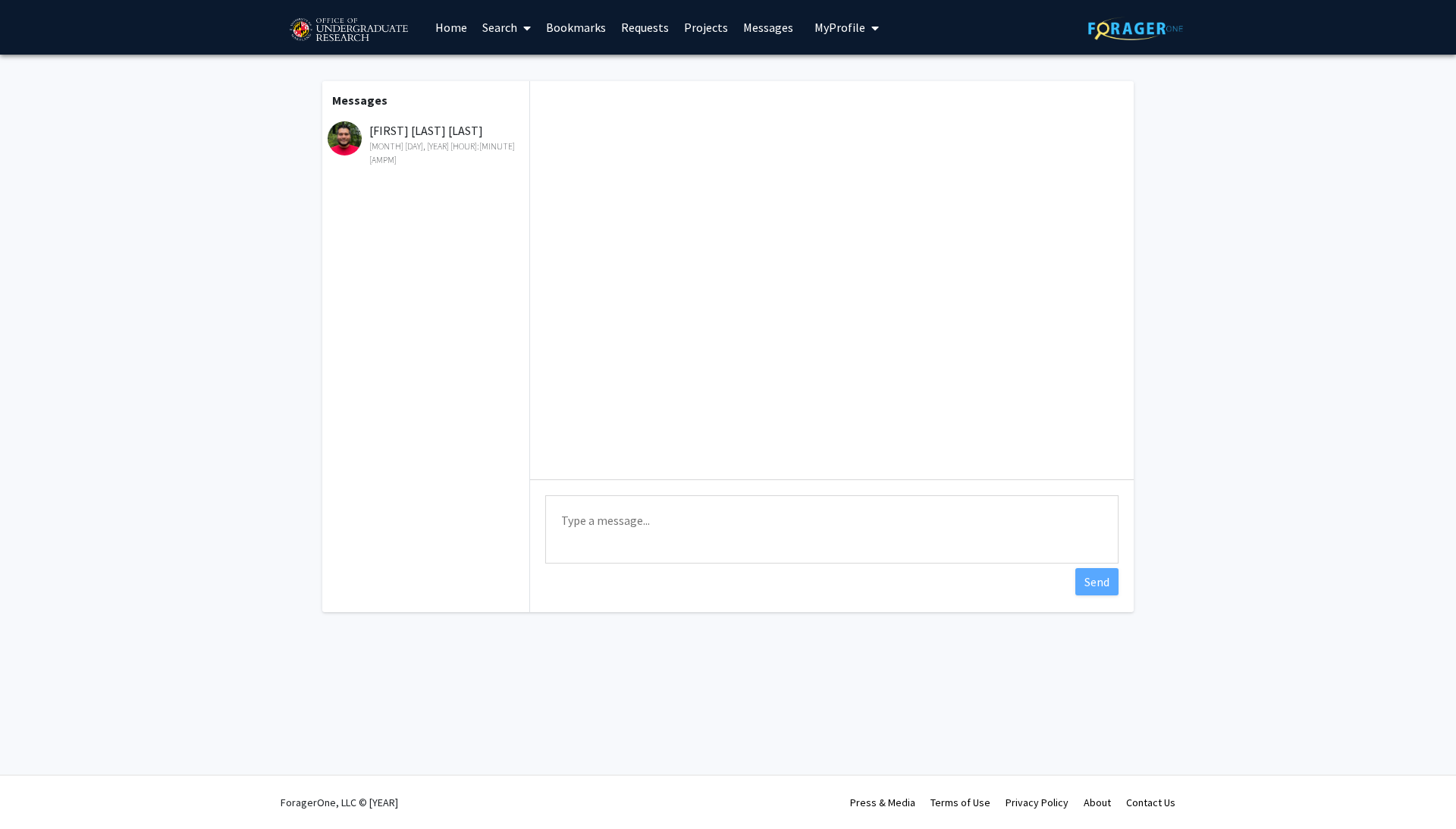 scroll, scrollTop: 0, scrollLeft: 0, axis: both 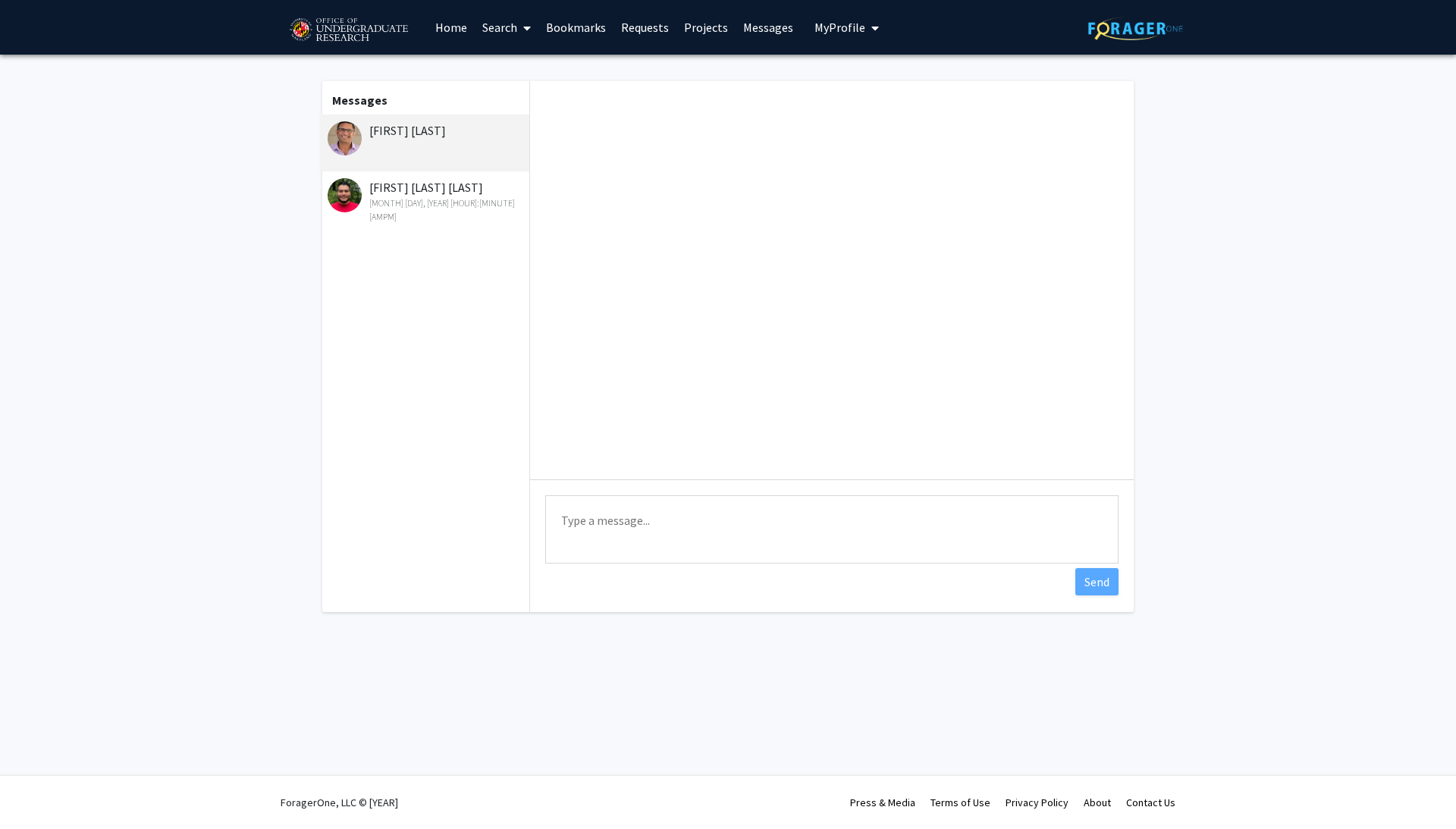 click on "[FIRST] [LAST]" 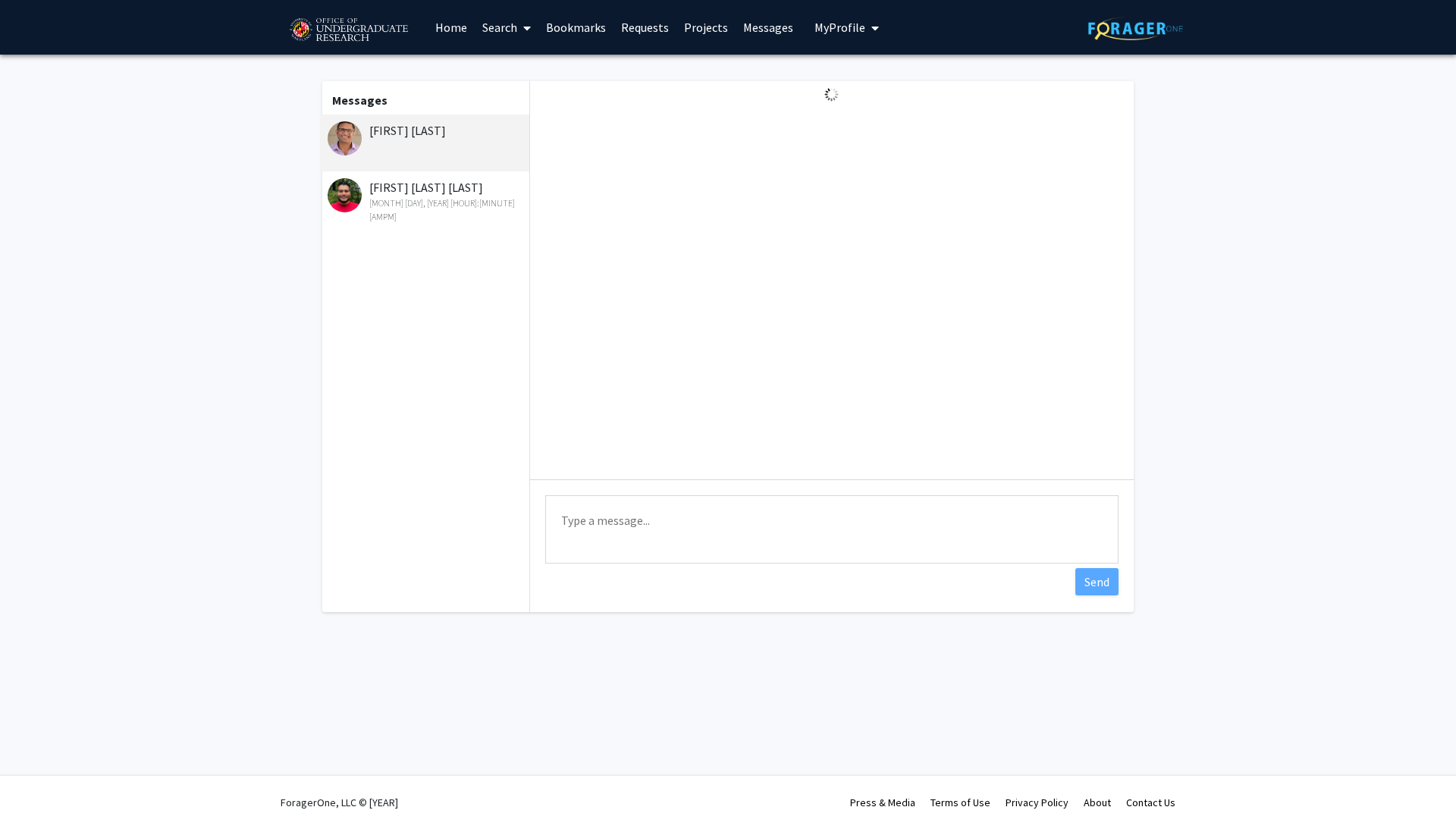 click at bounding box center (832, 280) 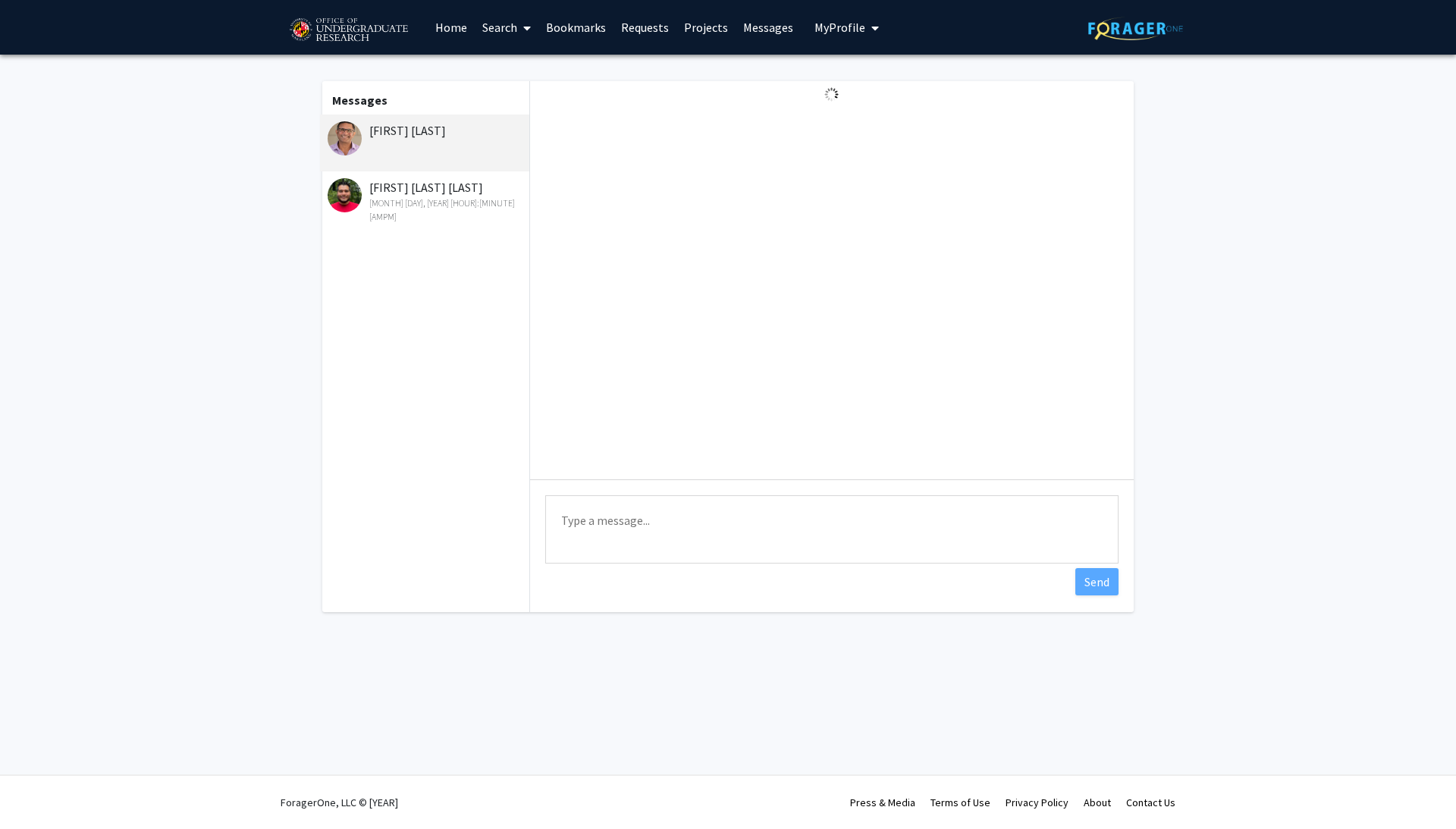 click at bounding box center [832, 280] 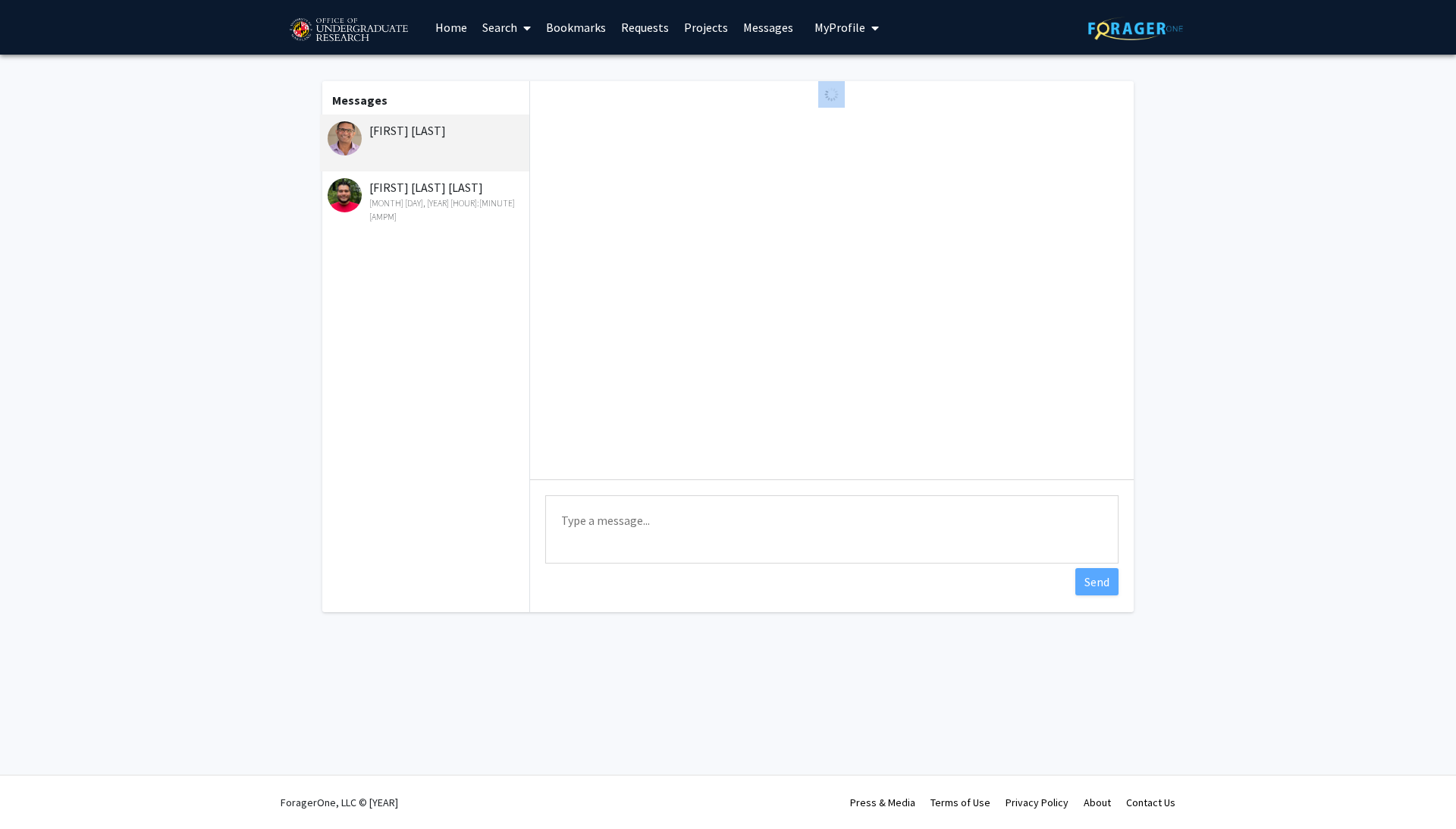 scroll, scrollTop: 0, scrollLeft: 0, axis: both 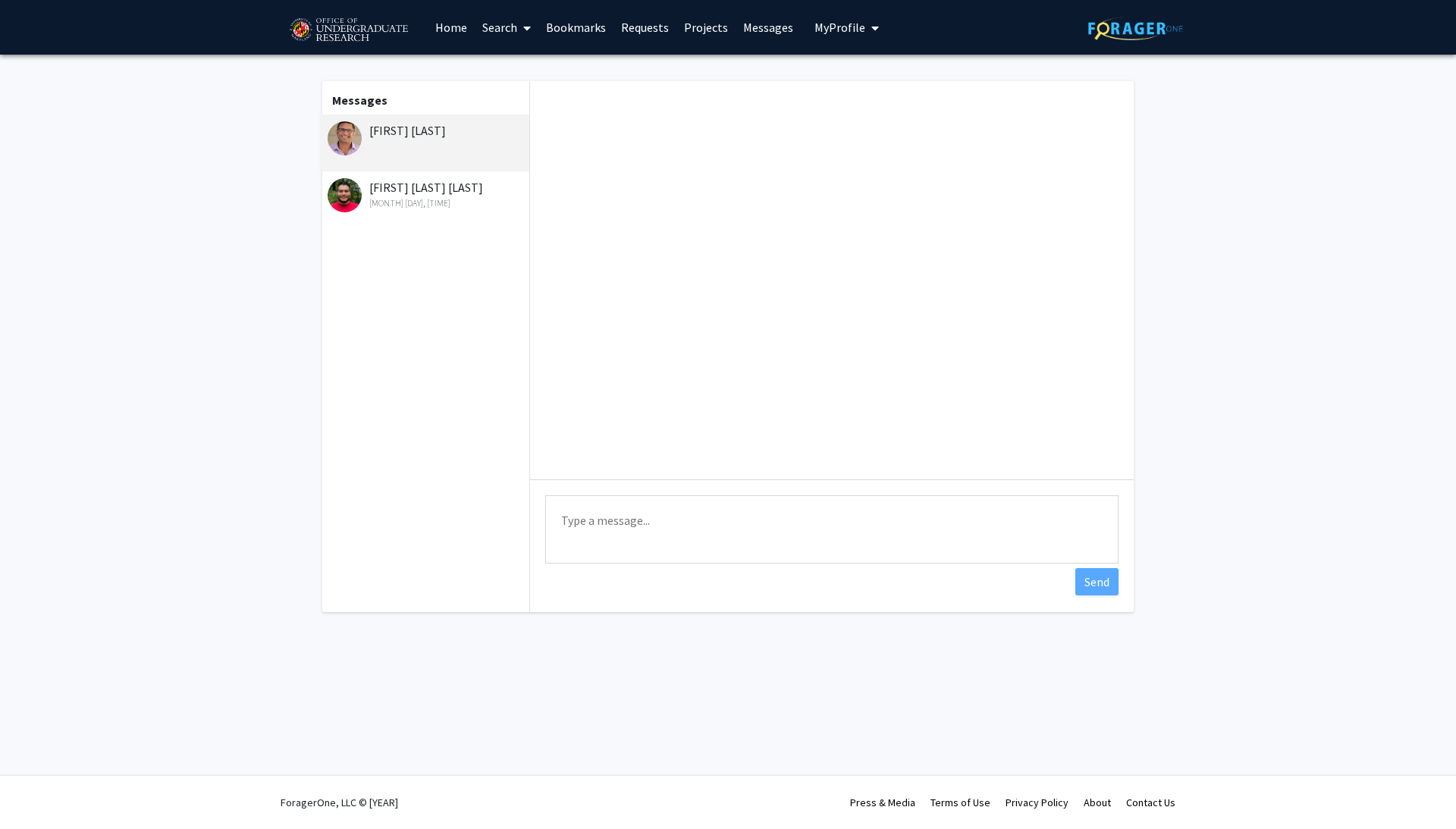 click on "[FIRST] [LAST]" 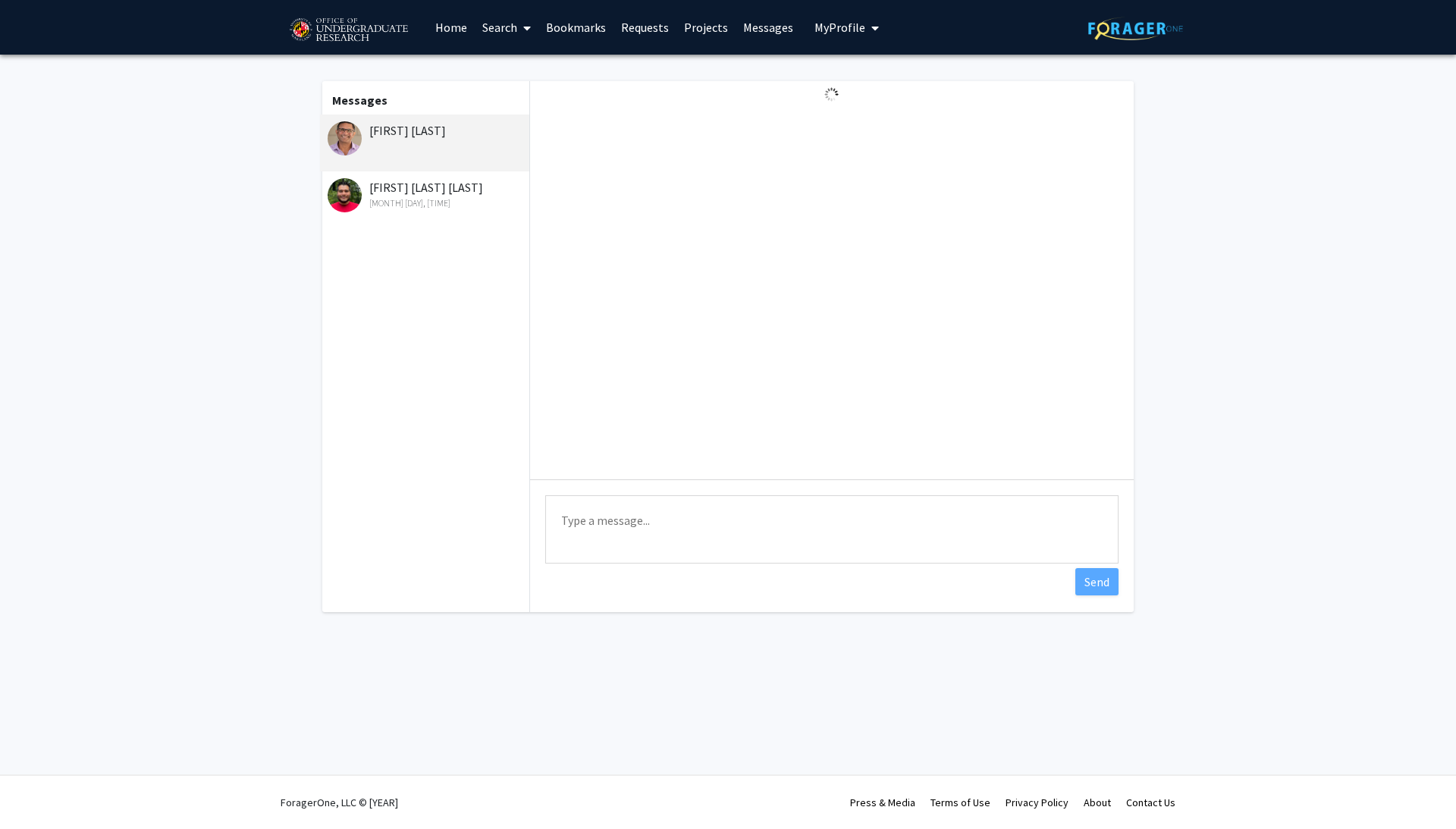 click 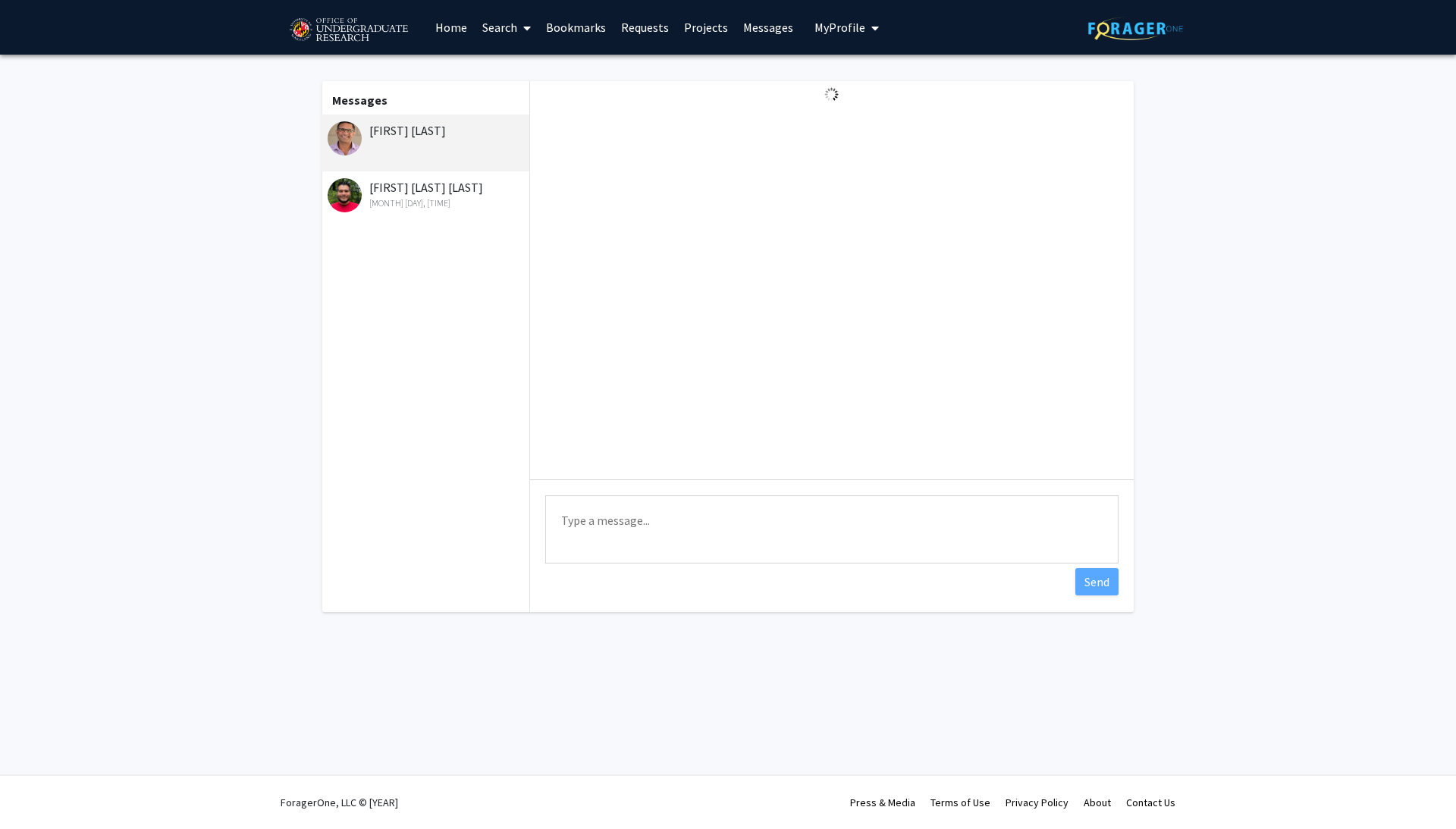 click 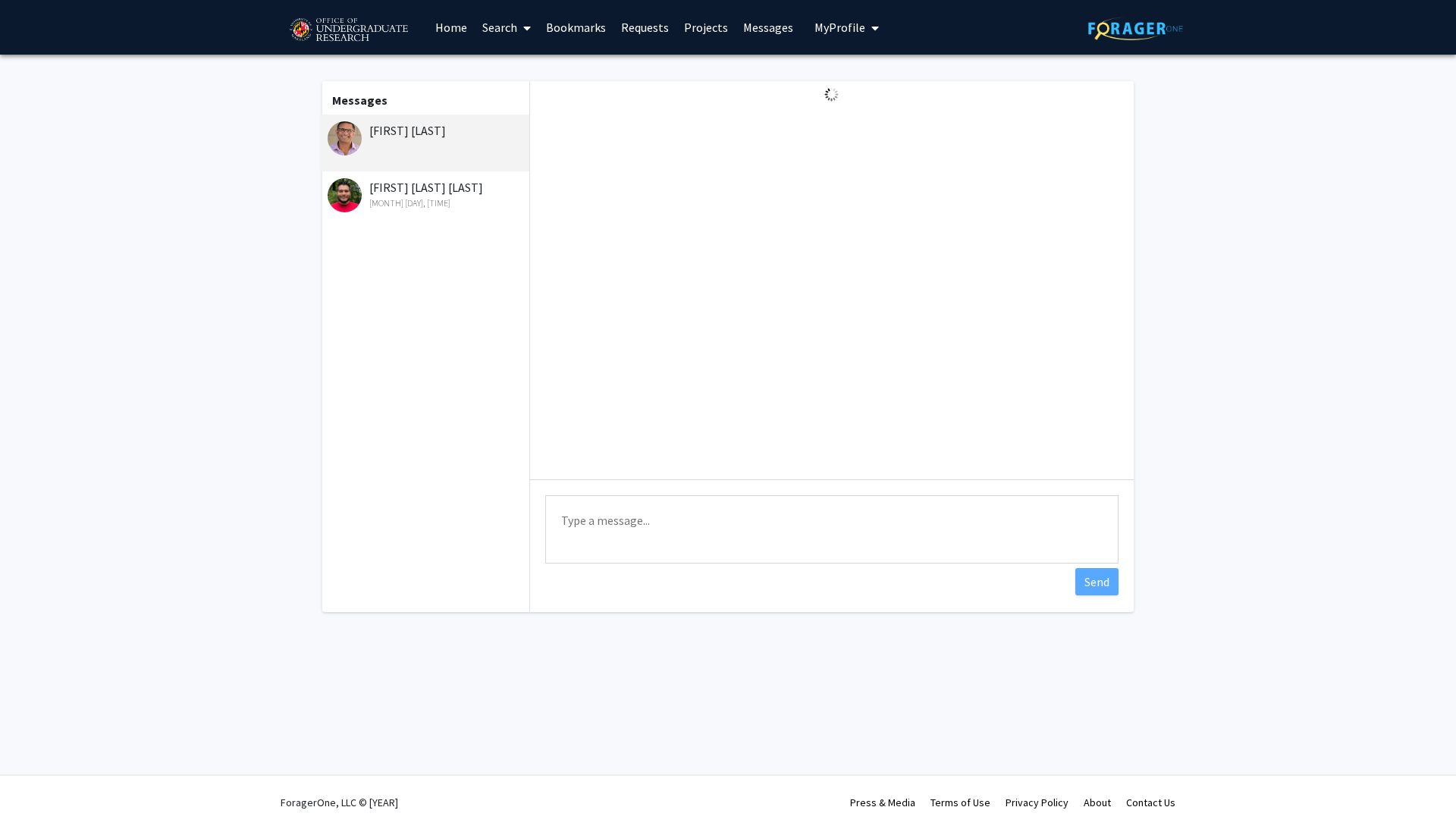 click on "Requests" at bounding box center [645, 27] 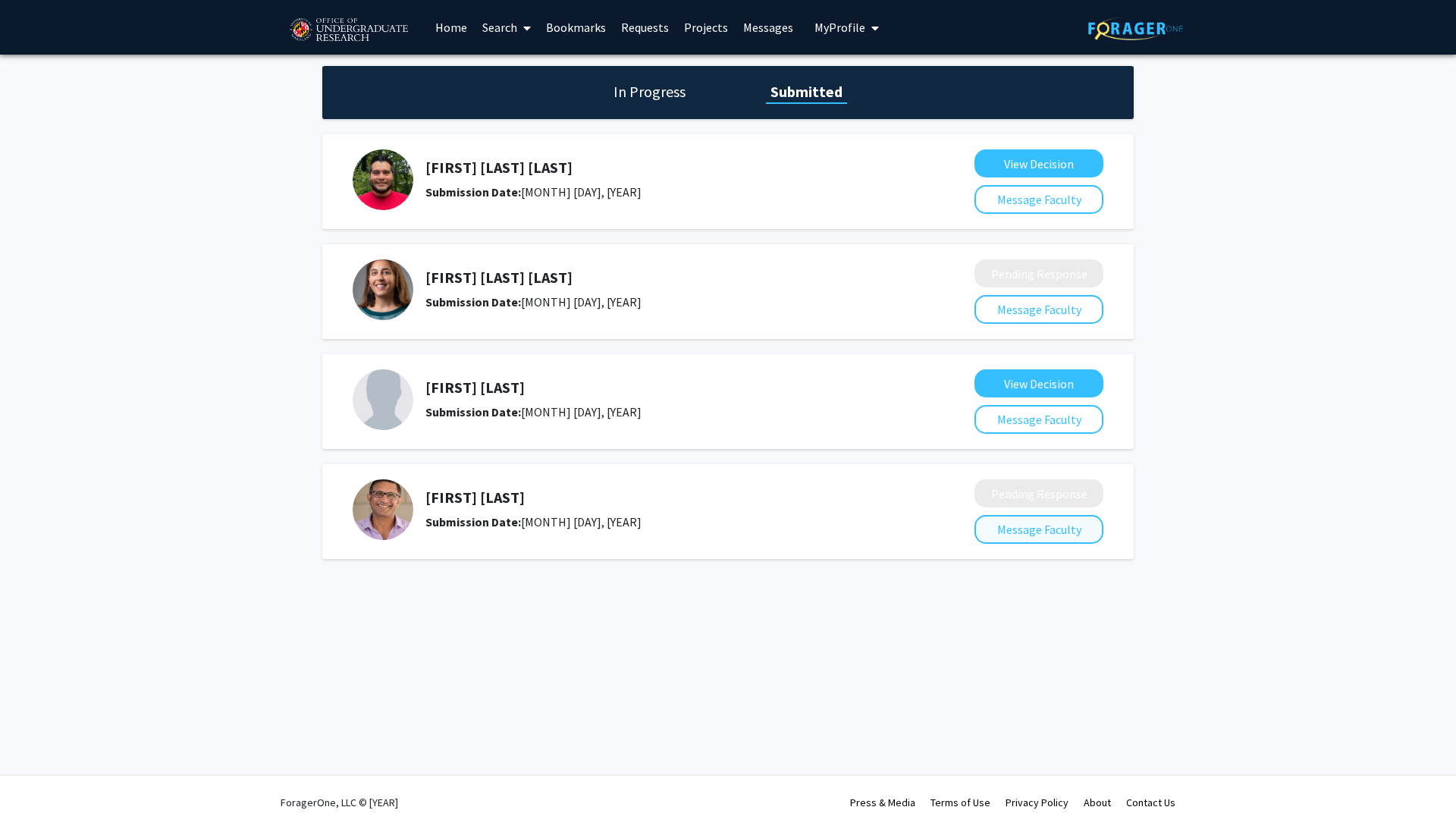 click on "Message Faculty" 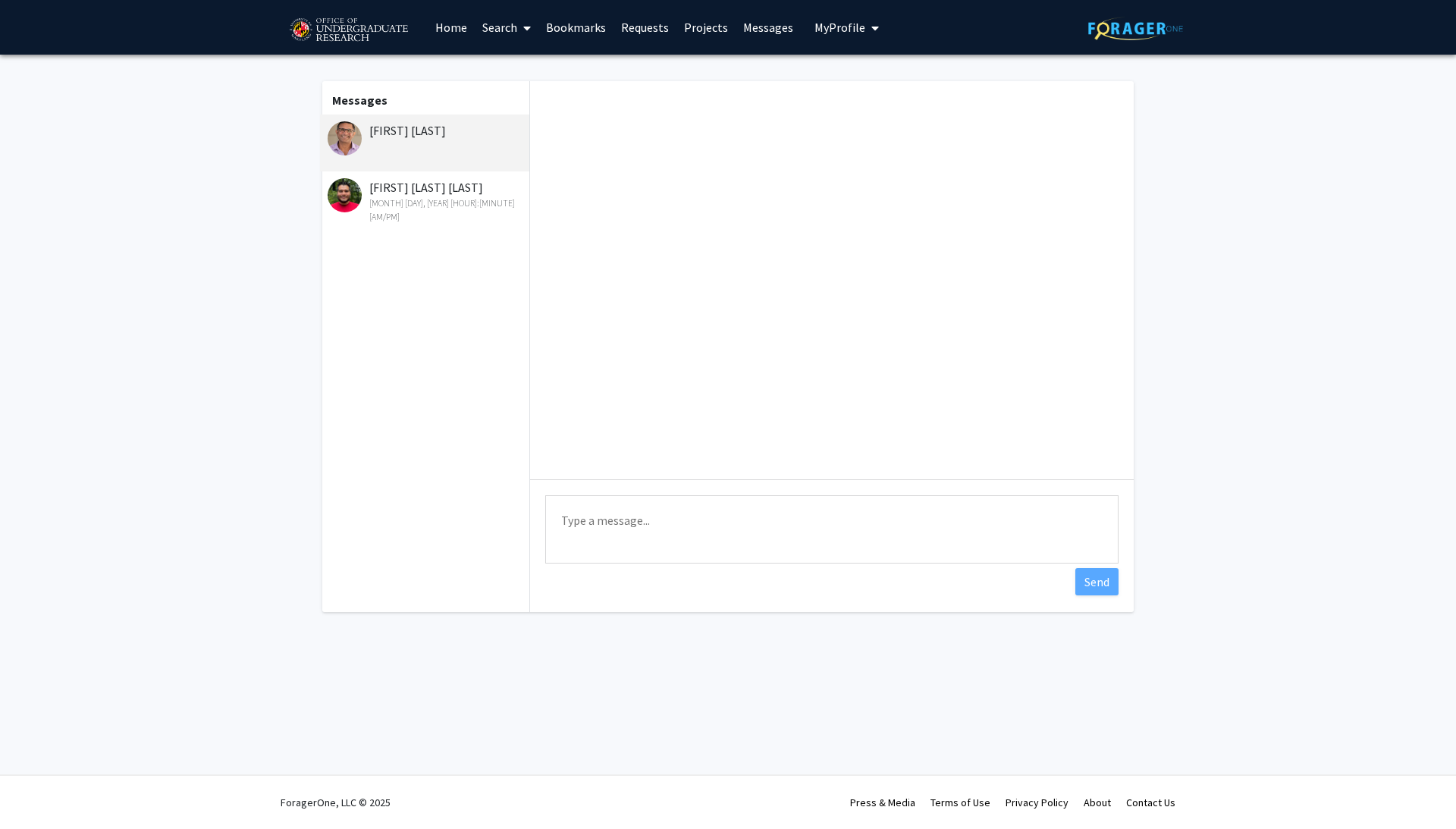 scroll, scrollTop: 0, scrollLeft: 0, axis: both 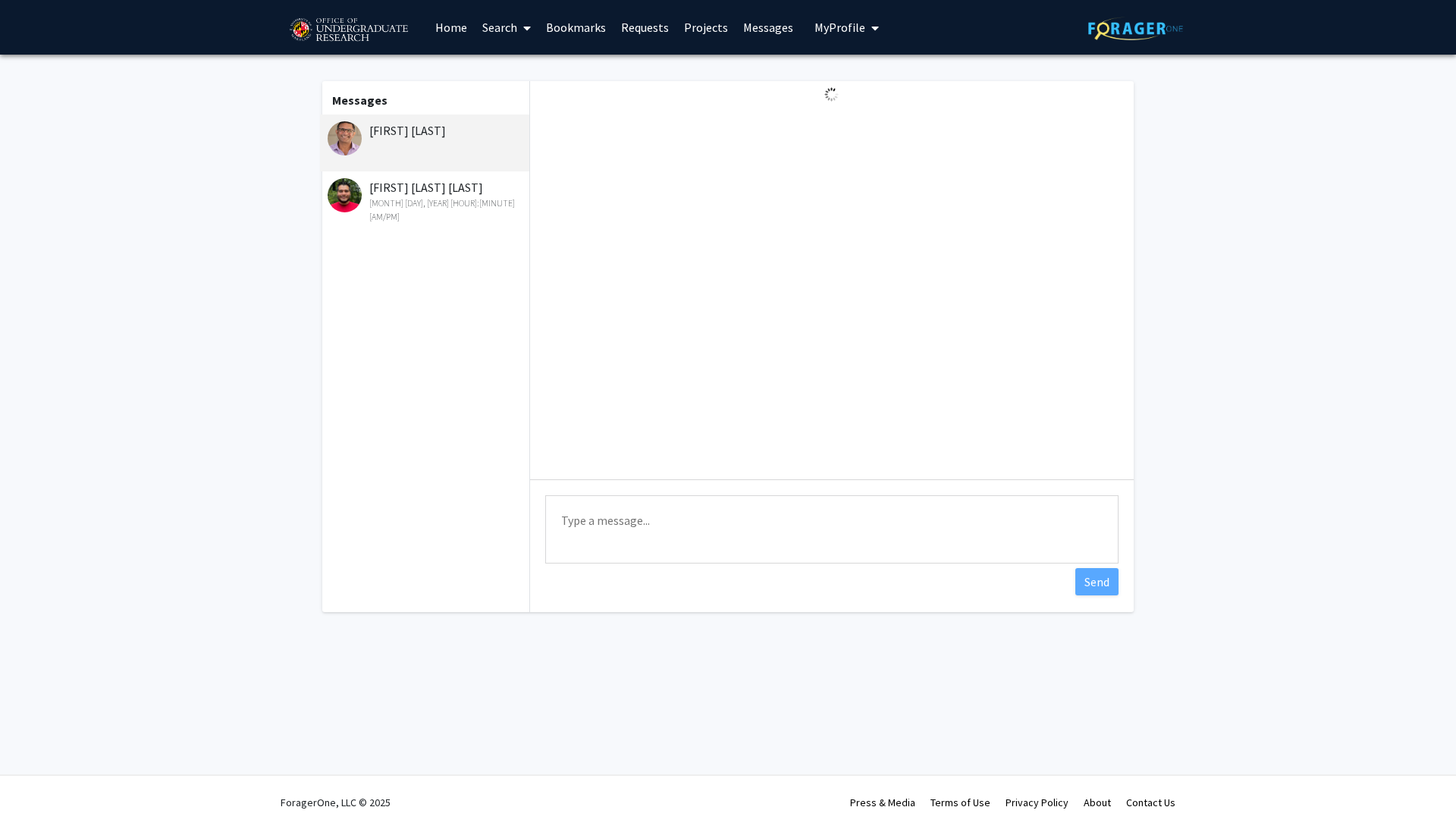 click on "[MONTH] [DAY], [YEAR] [HOUR]:[MINUTE] [AMPM]" 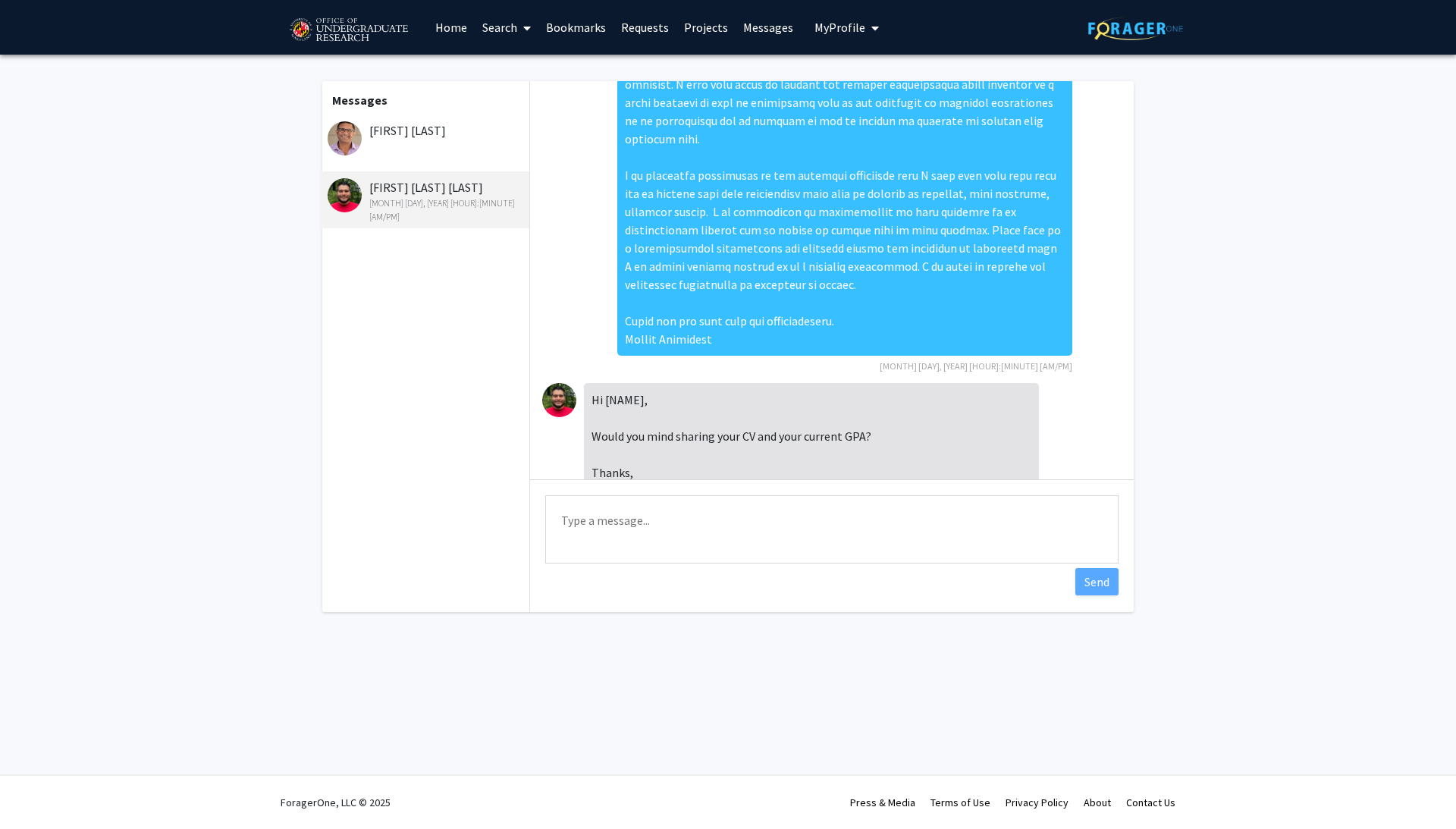 scroll, scrollTop: 34, scrollLeft: 0, axis: vertical 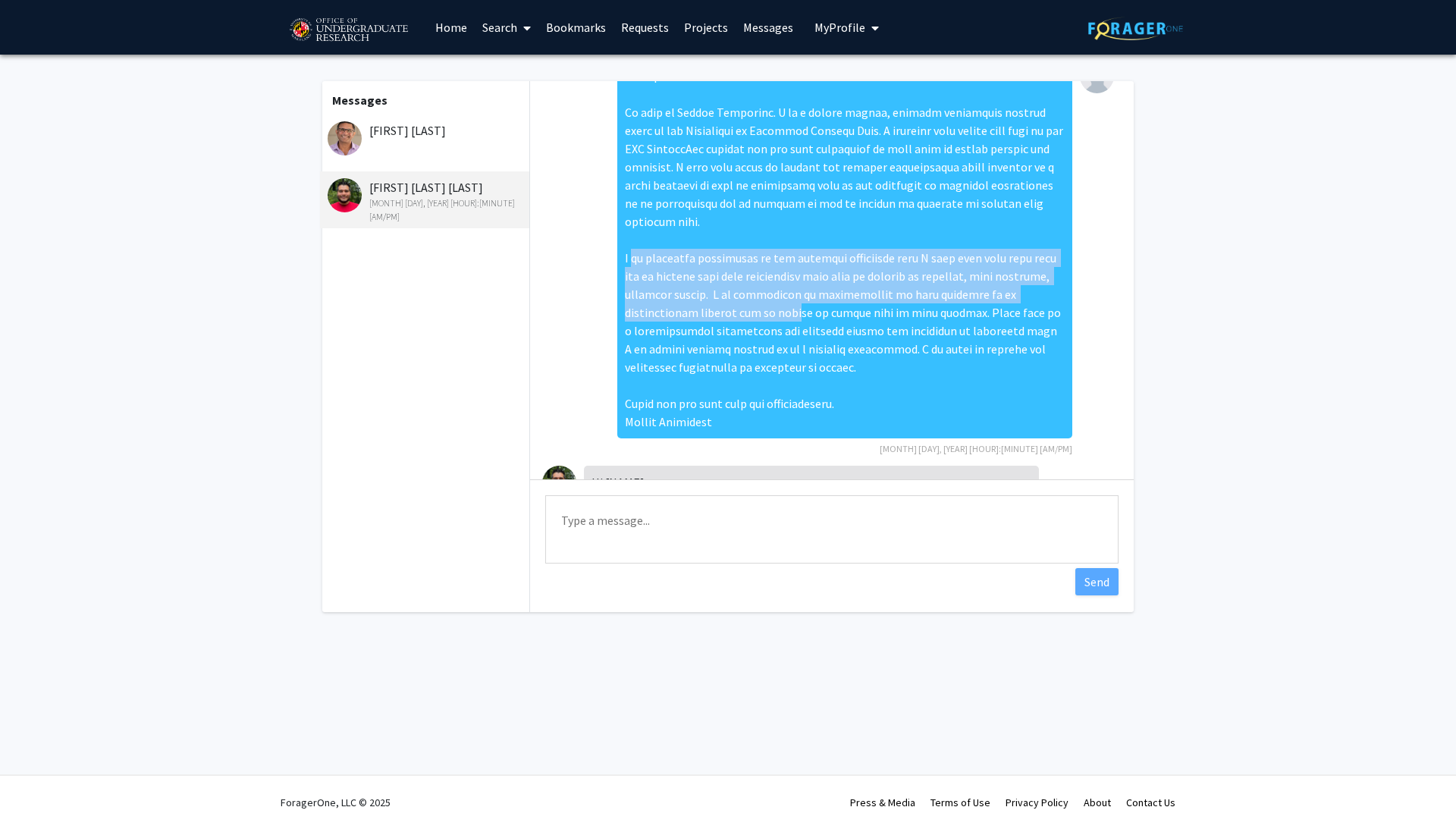 drag, startPoint x: 629, startPoint y: 237, endPoint x: 714, endPoint y: 300, distance: 105.8017 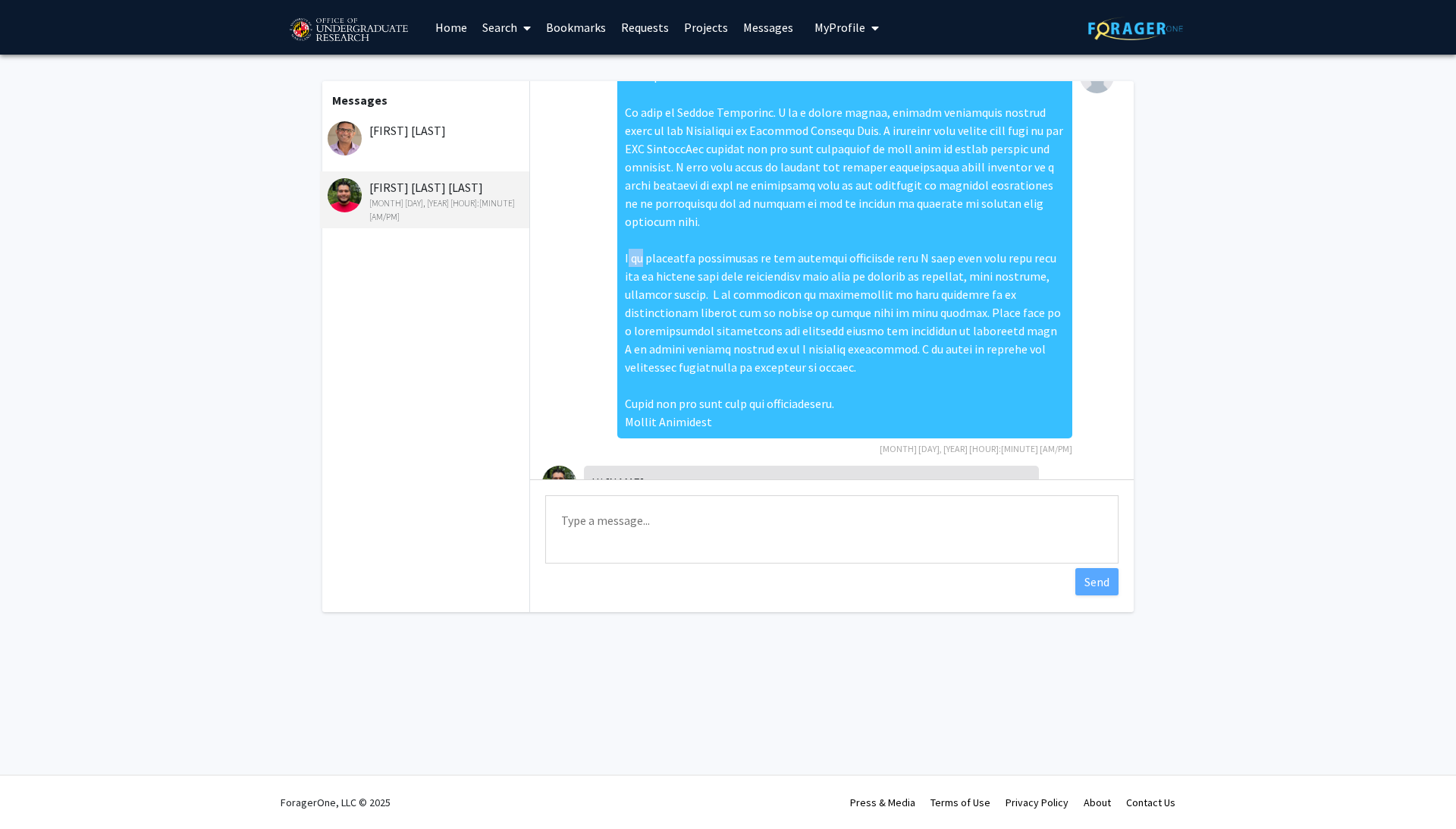 drag, startPoint x: 626, startPoint y: 240, endPoint x: 641, endPoint y: 243, distance: 15.297059 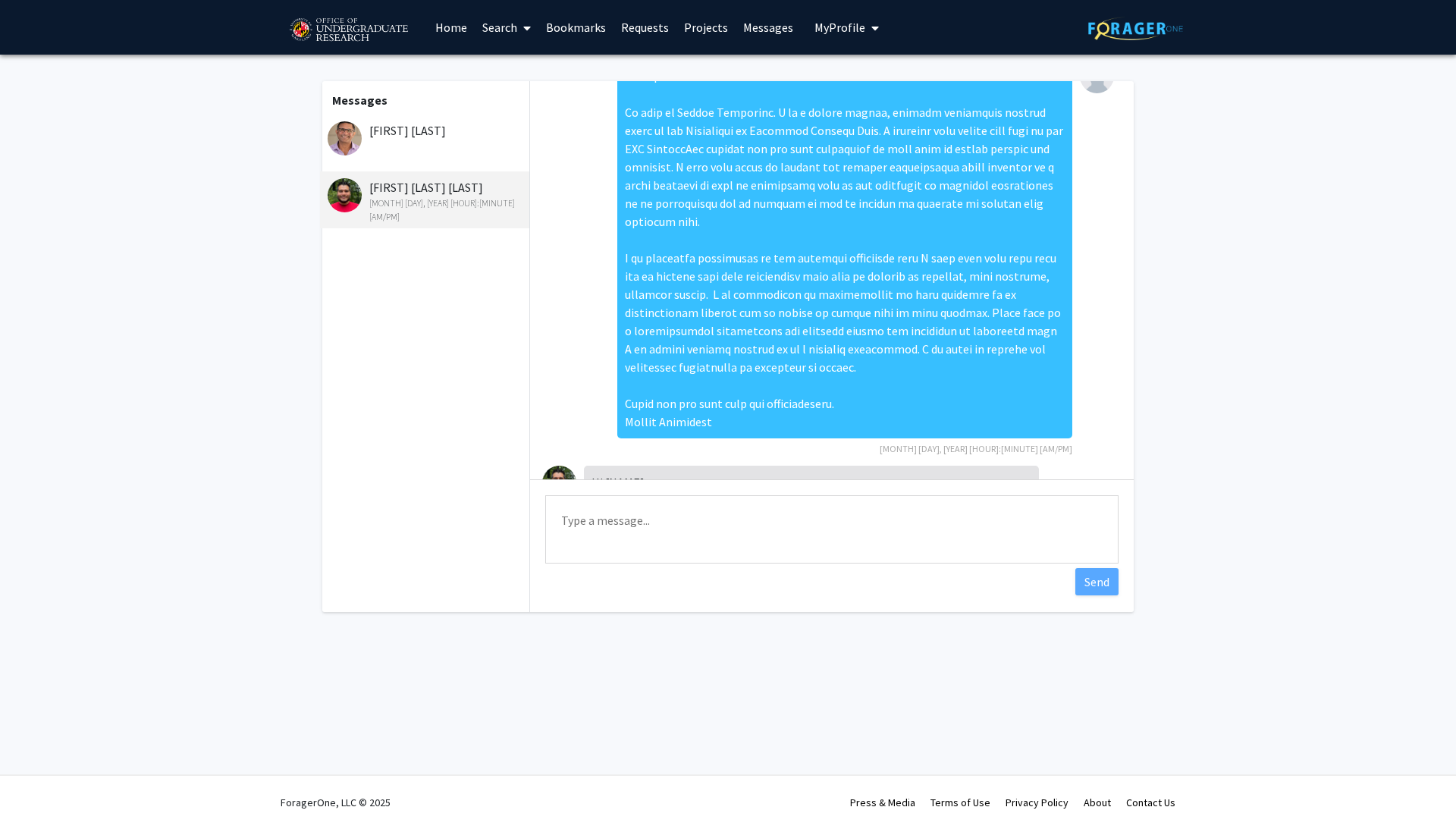 click at bounding box center (845, 249) 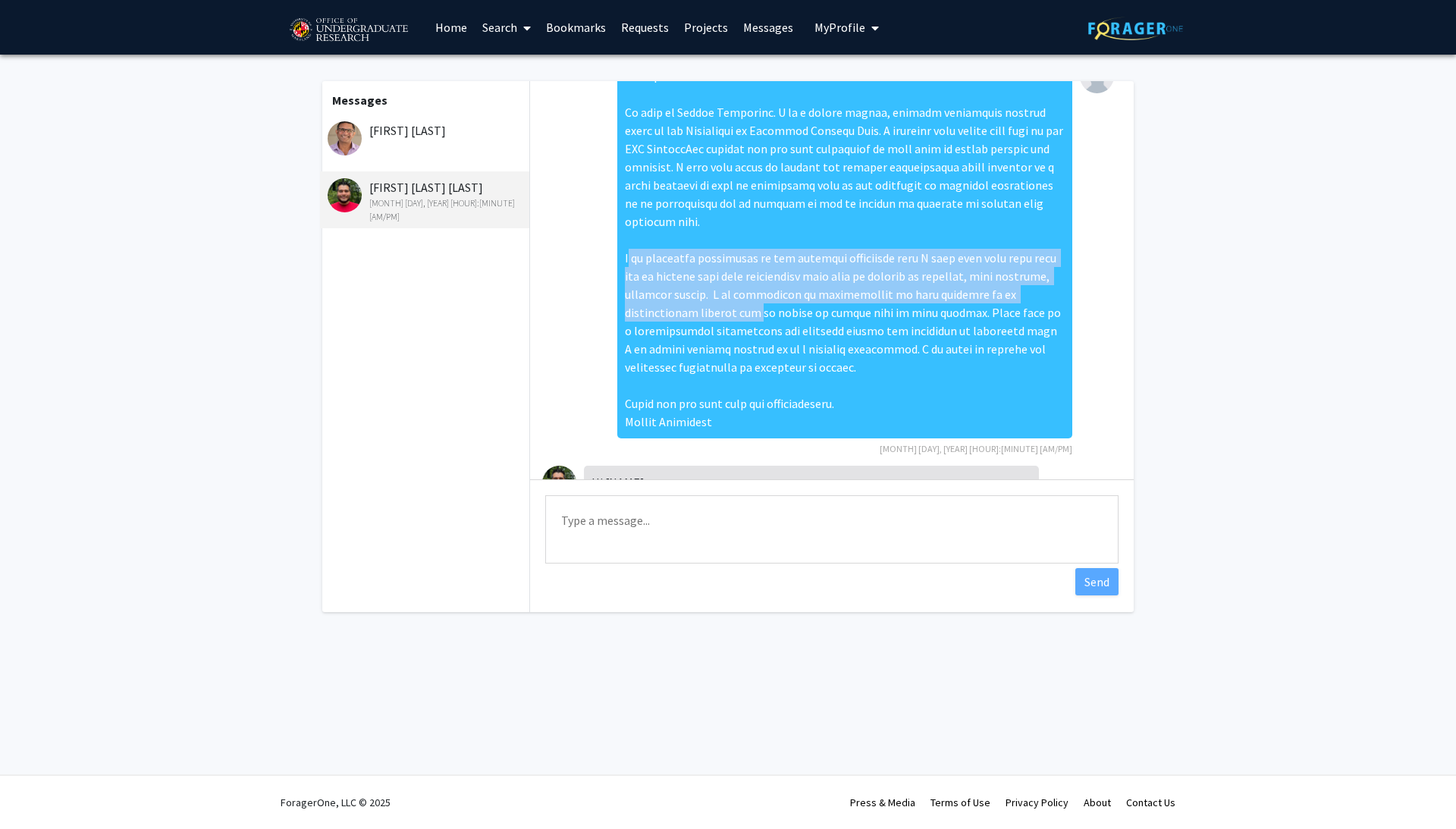 drag, startPoint x: 623, startPoint y: 237, endPoint x: 681, endPoint y: 289, distance: 77.89737 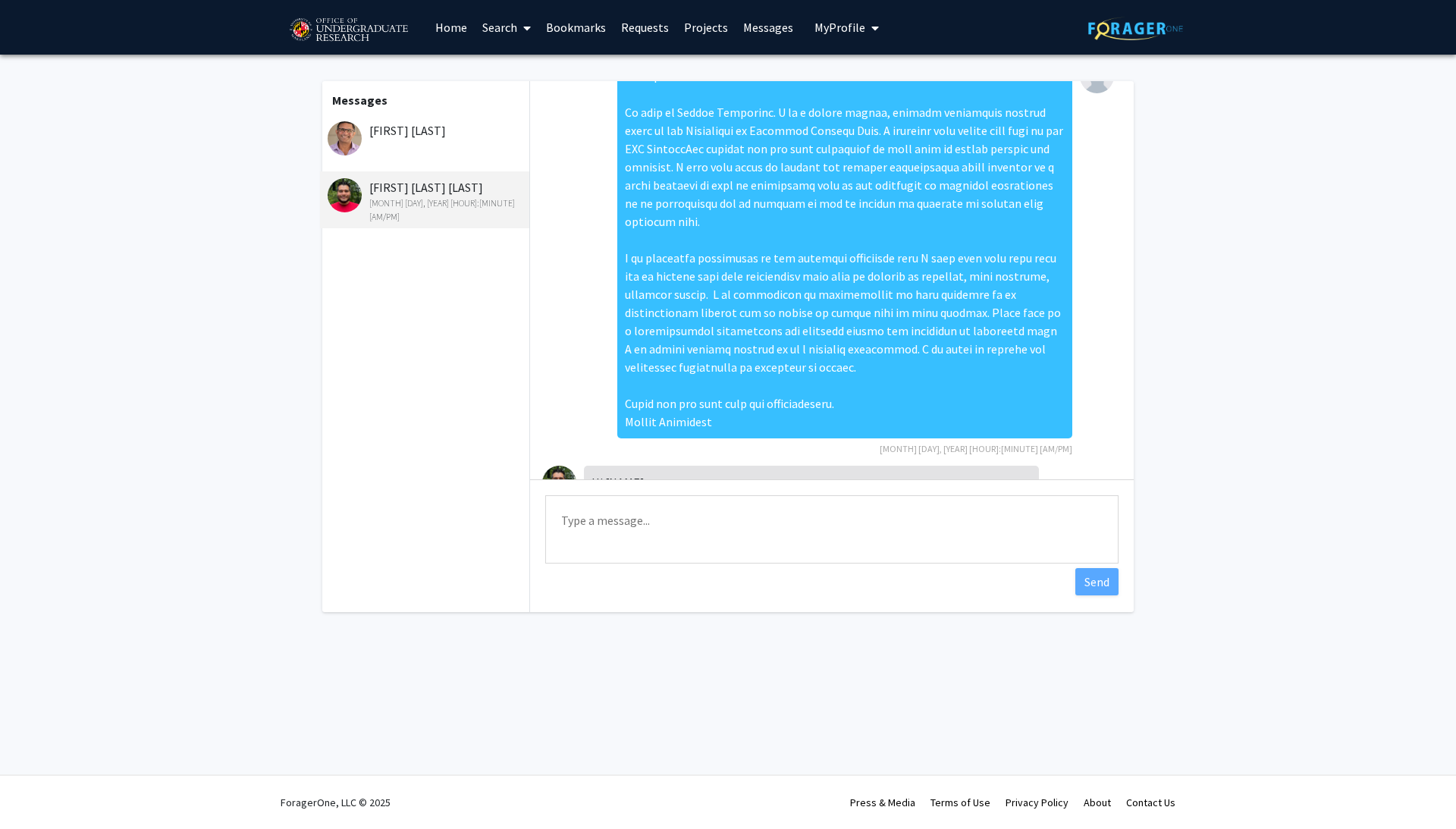 click at bounding box center (845, 249) 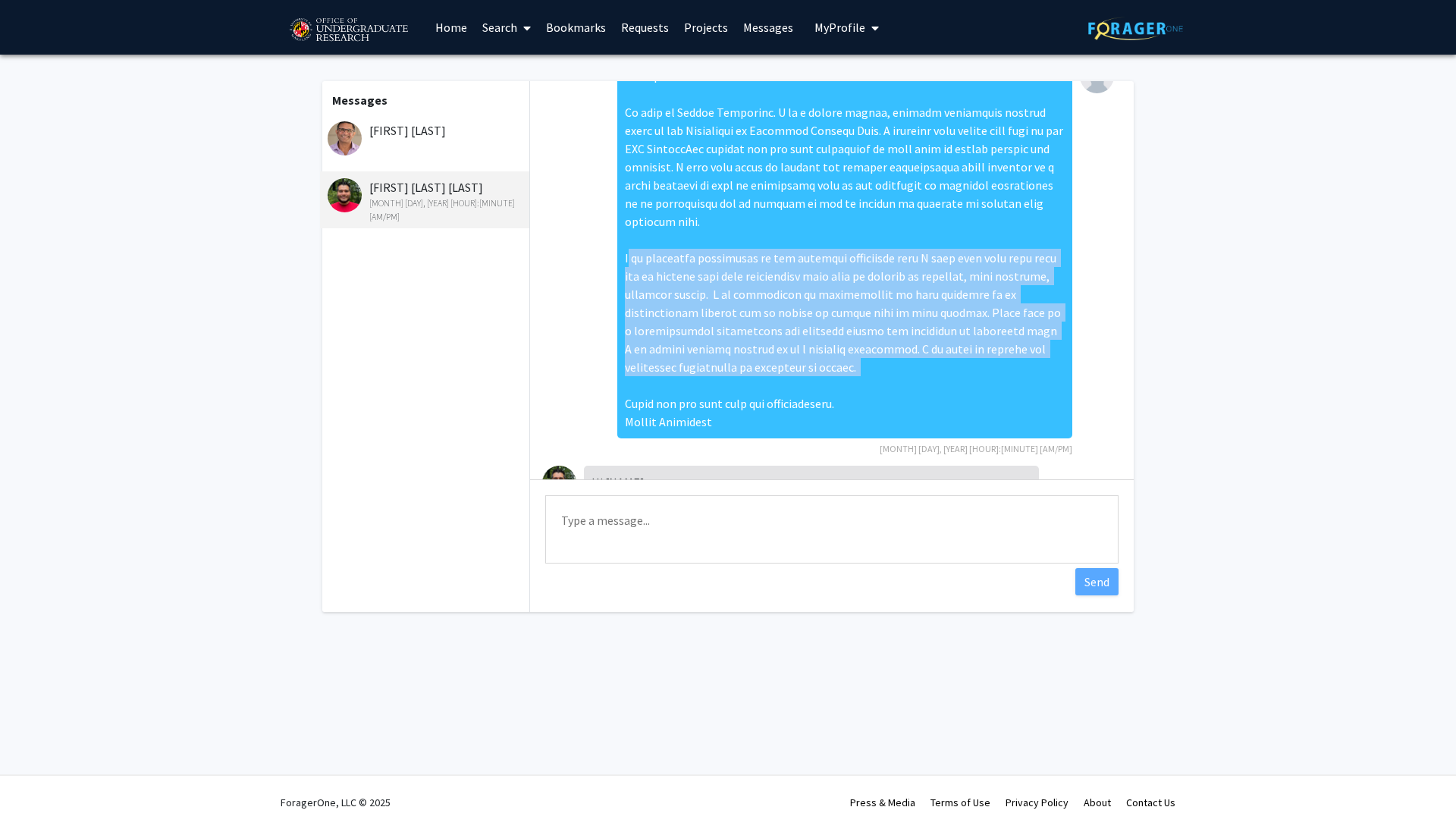 drag, startPoint x: 625, startPoint y: 237, endPoint x: 908, endPoint y: 347, distance: 303.6264 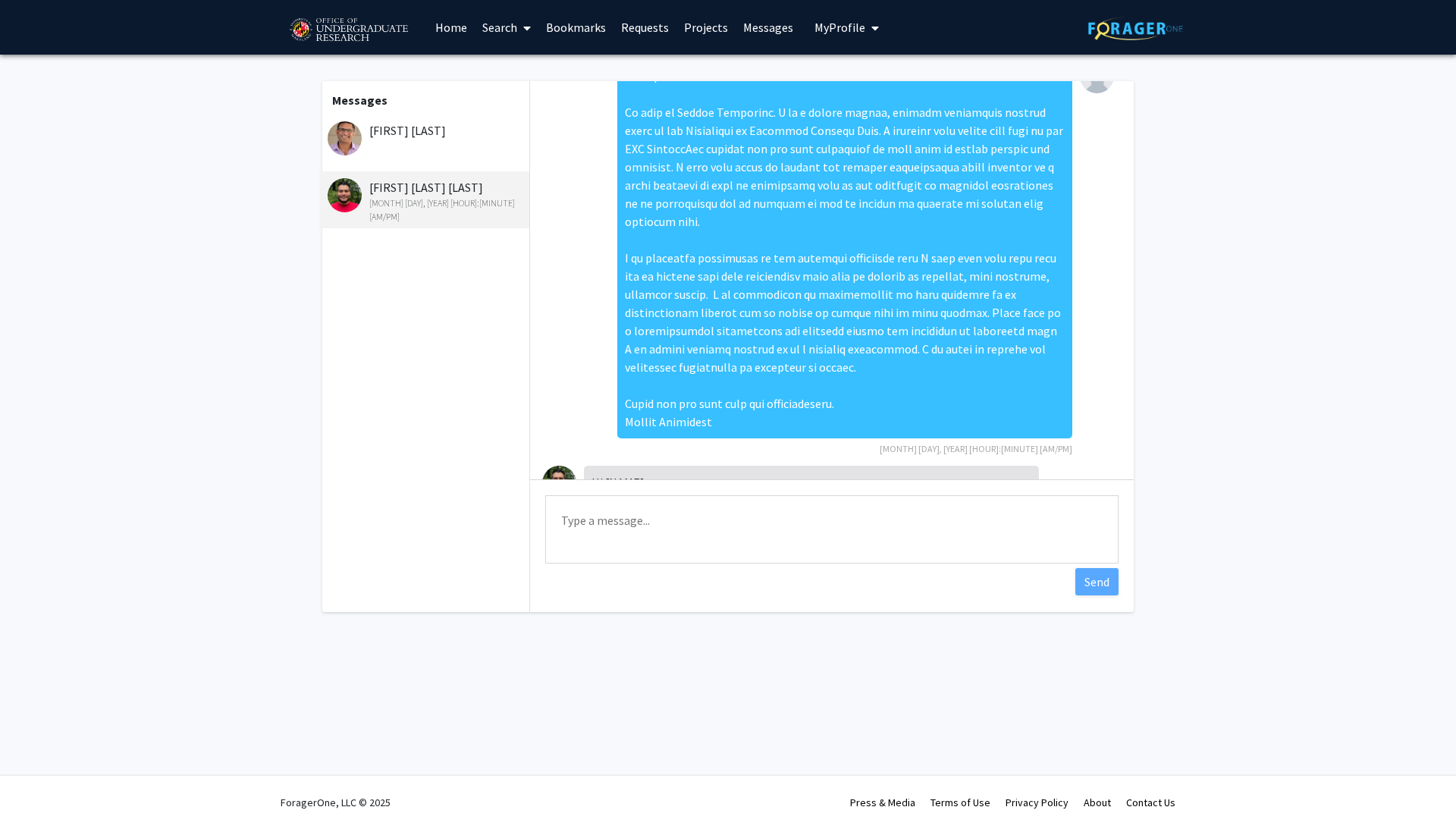 click at bounding box center (845, 249) 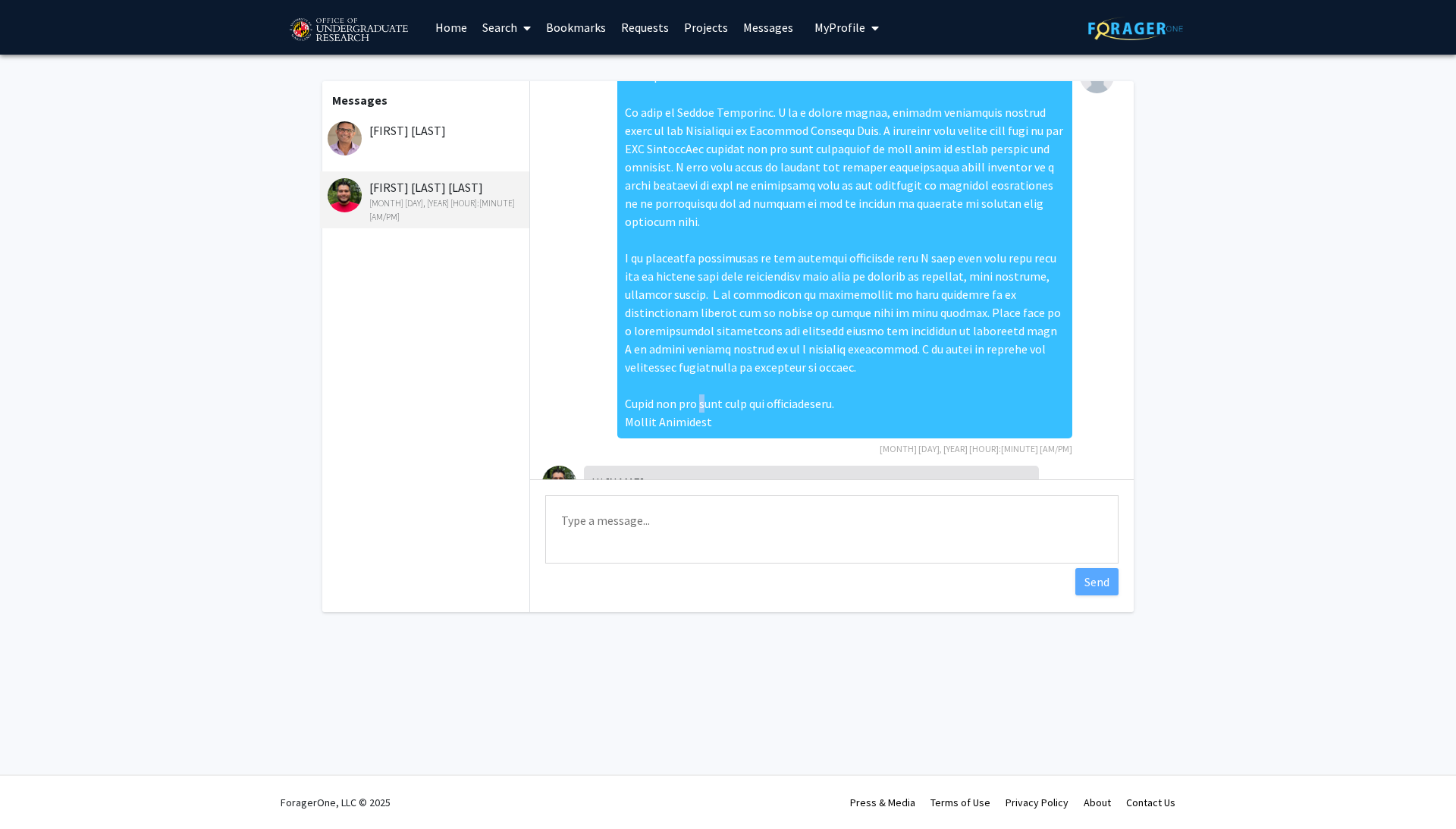 click at bounding box center [845, 249] 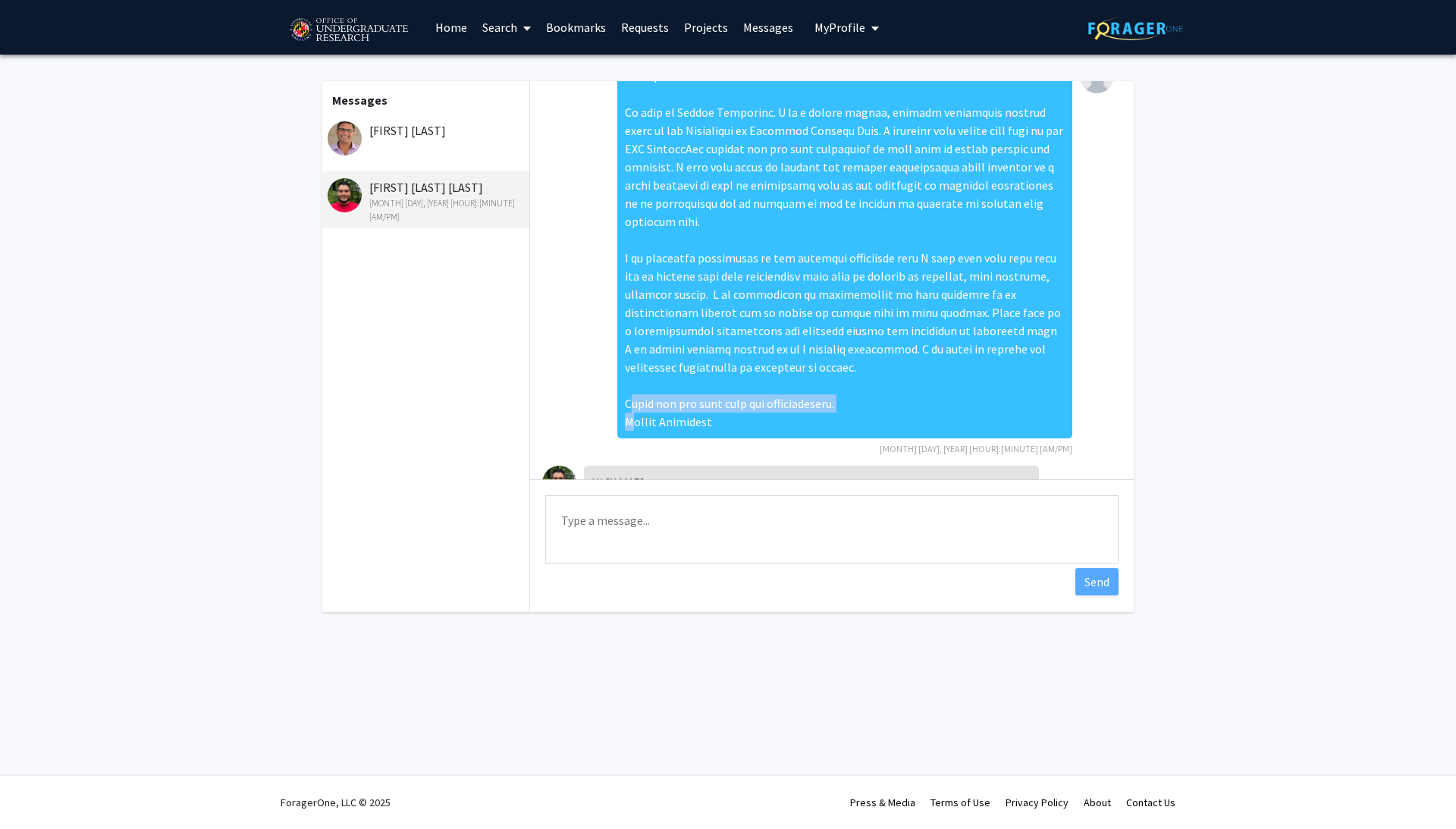 click at bounding box center [845, 249] 